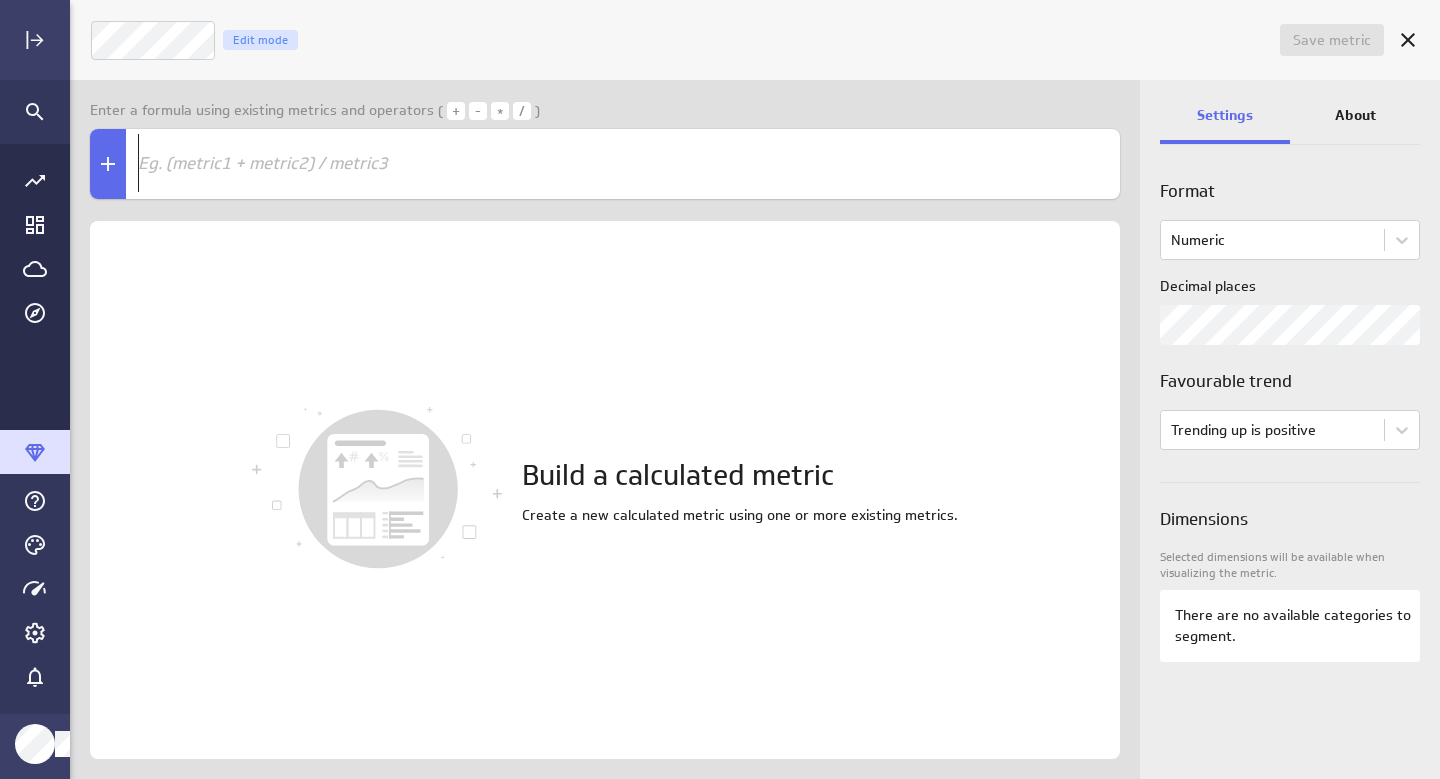 scroll, scrollTop: 0, scrollLeft: 0, axis: both 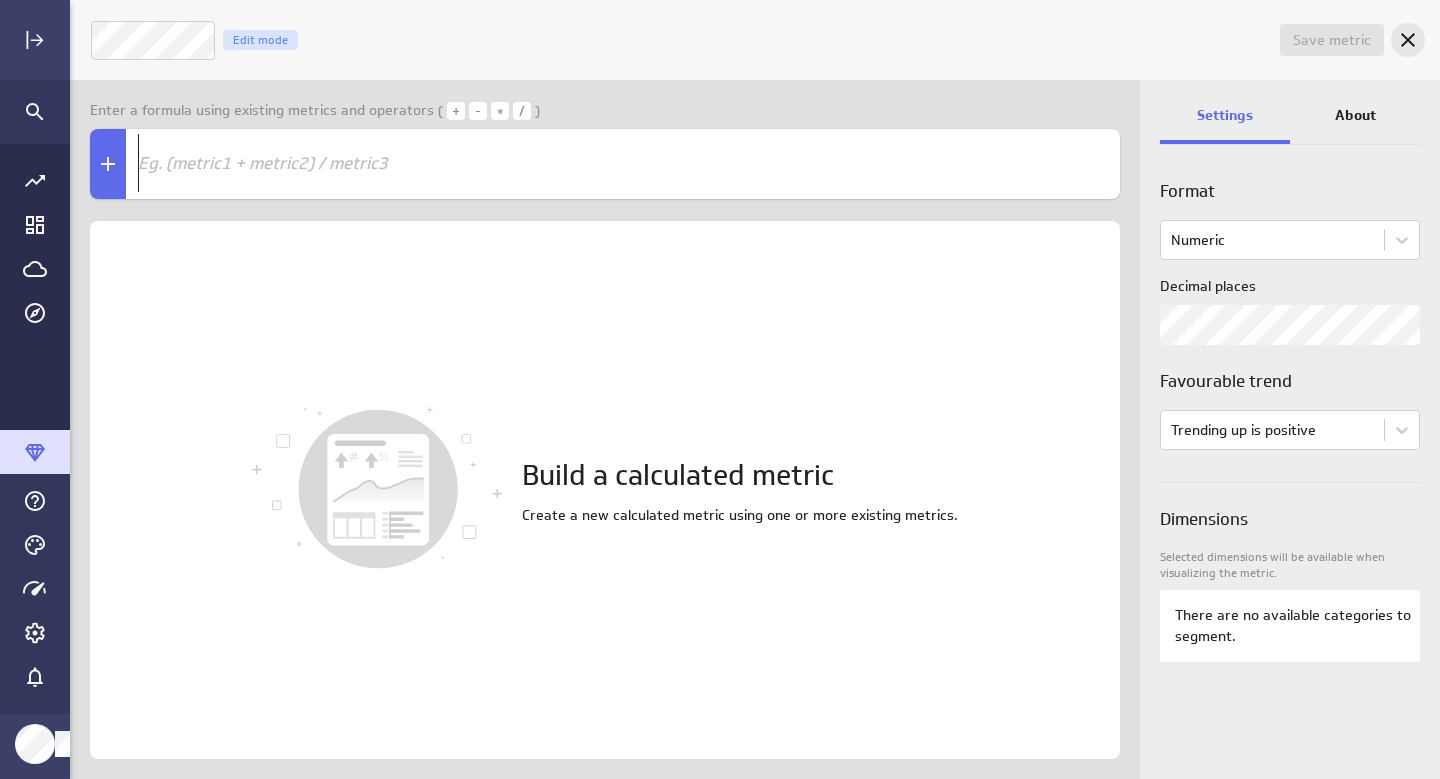 click 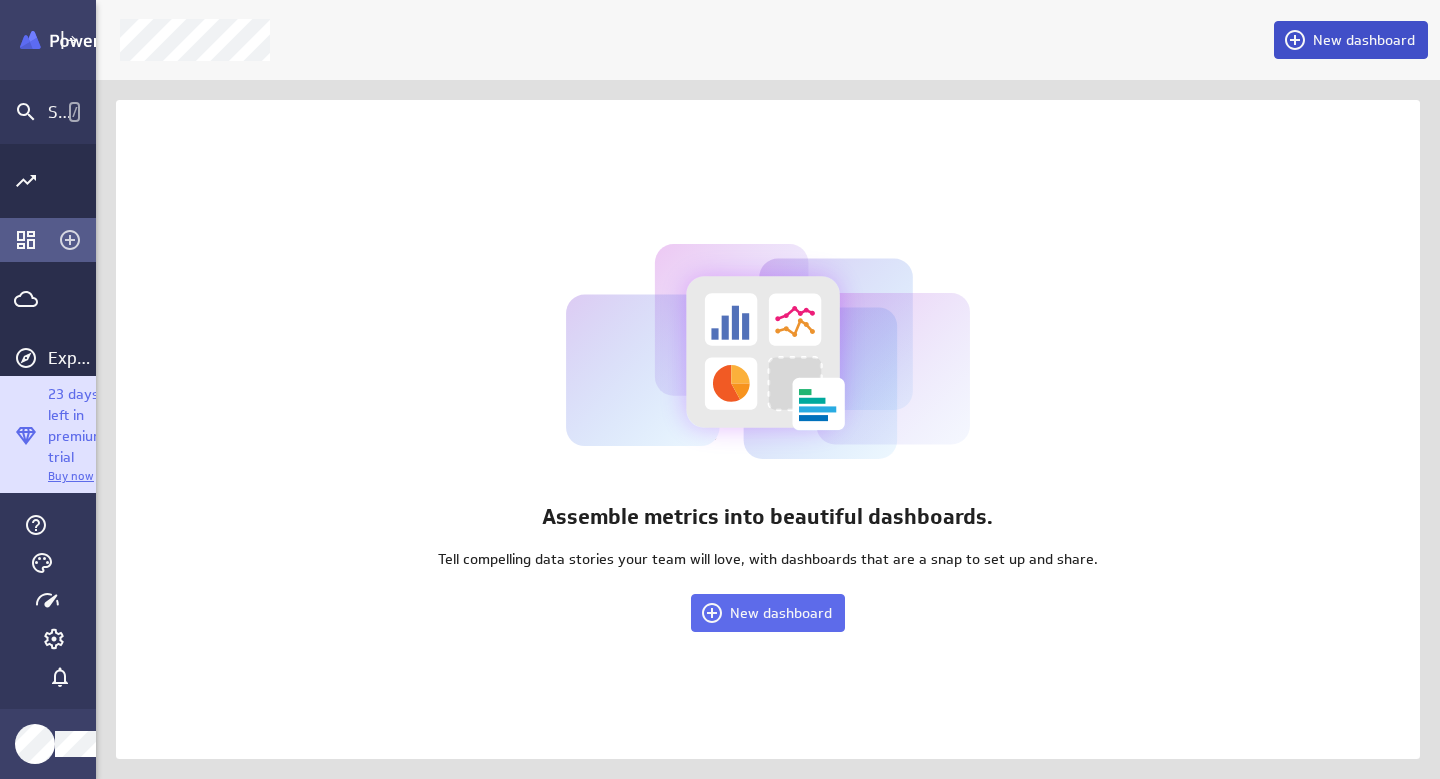 scroll, scrollTop: 810, scrollLeft: 1212, axis: both 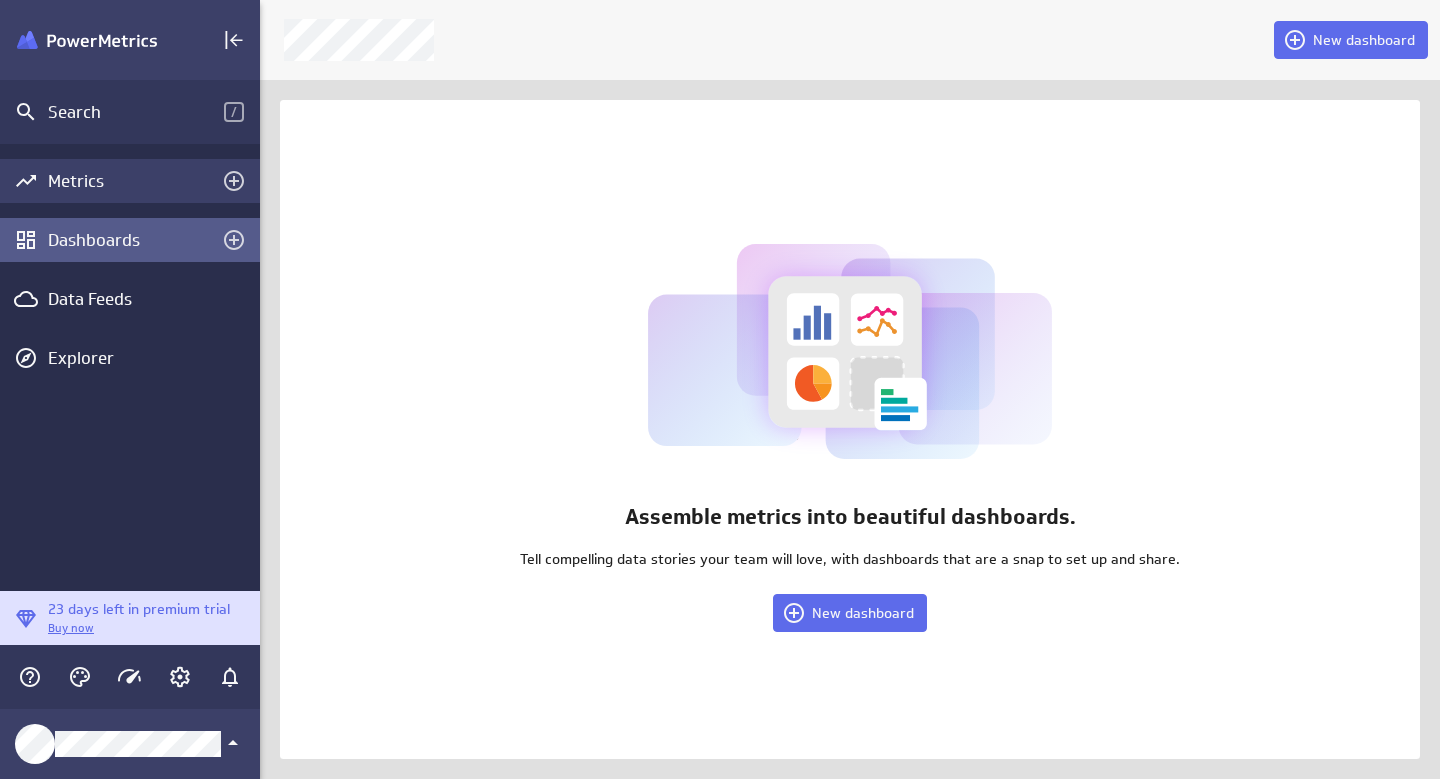 click on "Metrics" at bounding box center [130, 181] 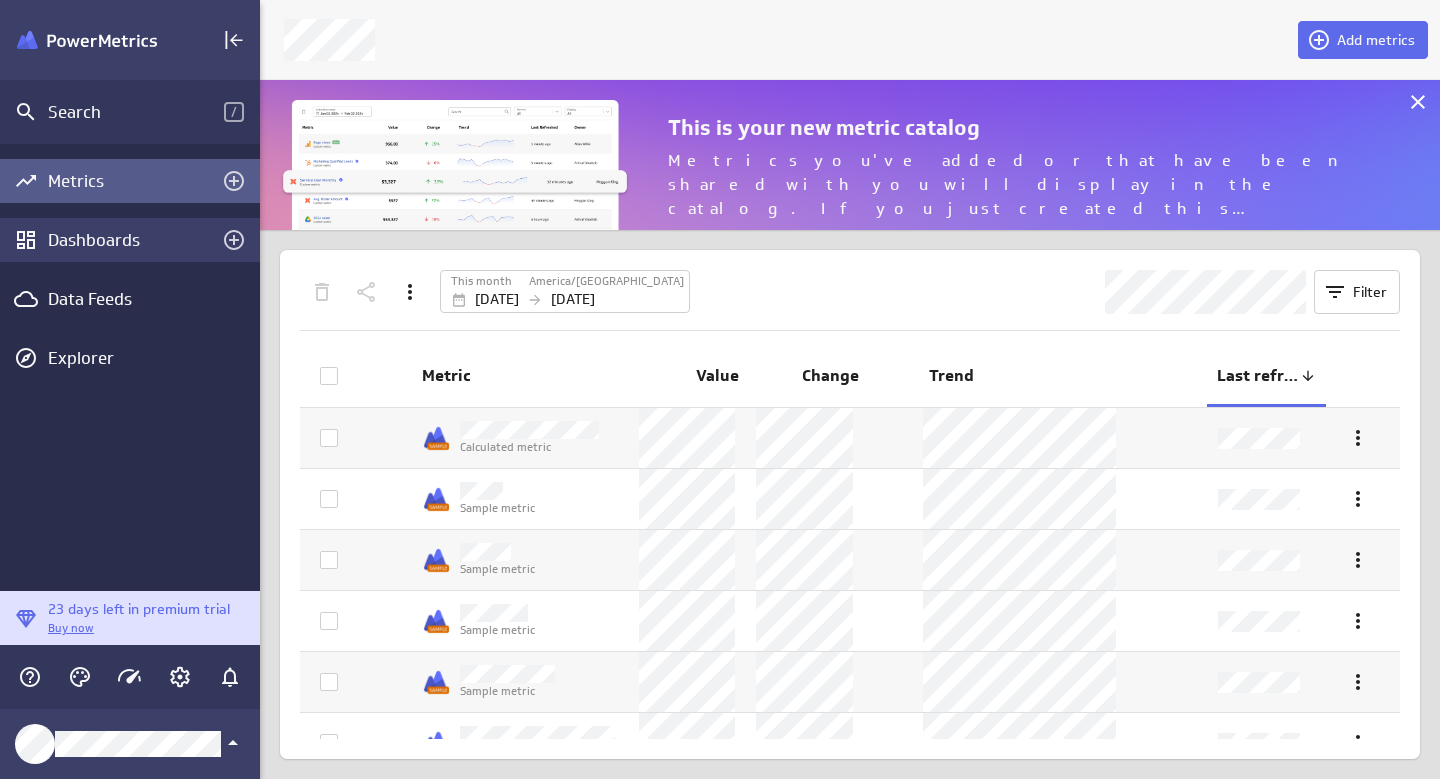 scroll, scrollTop: 10, scrollLeft: 10, axis: both 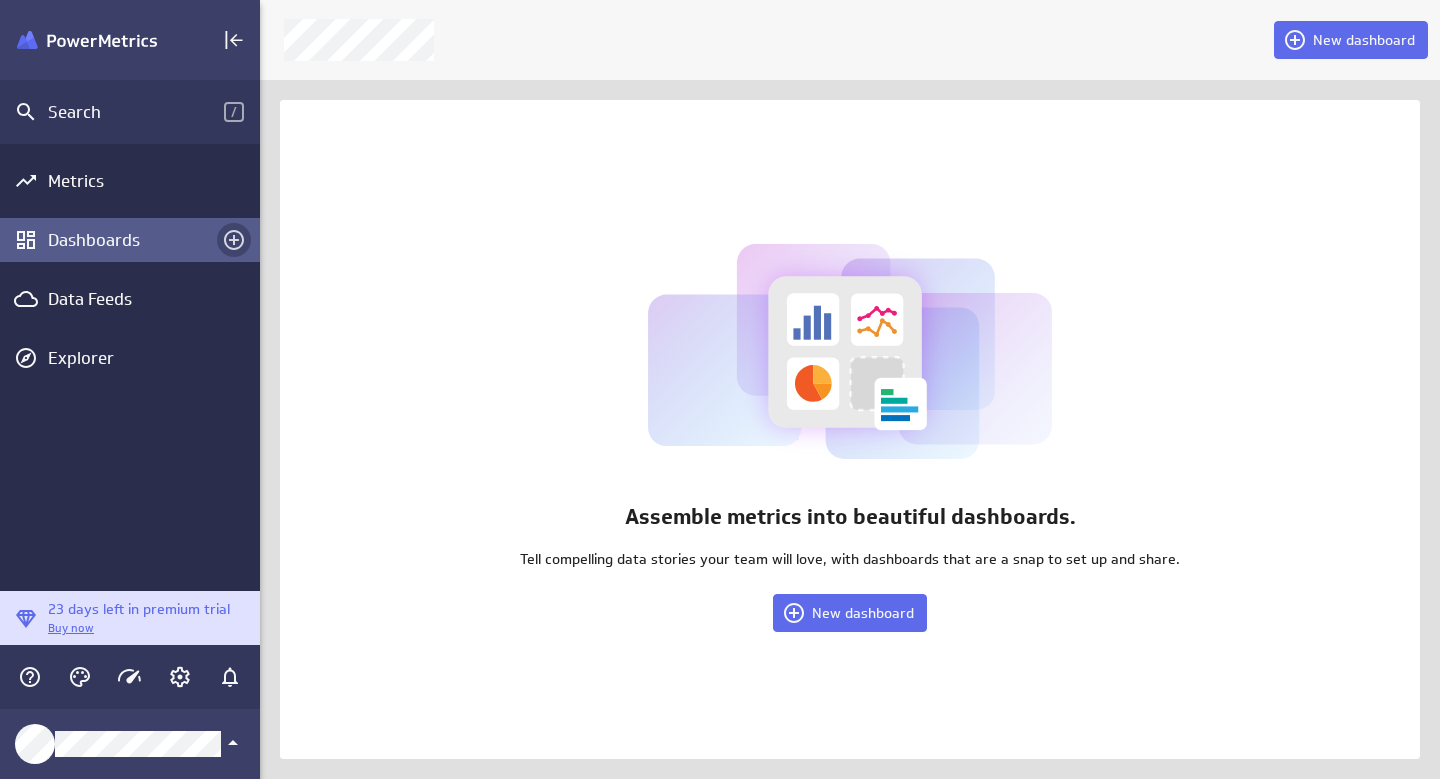 click 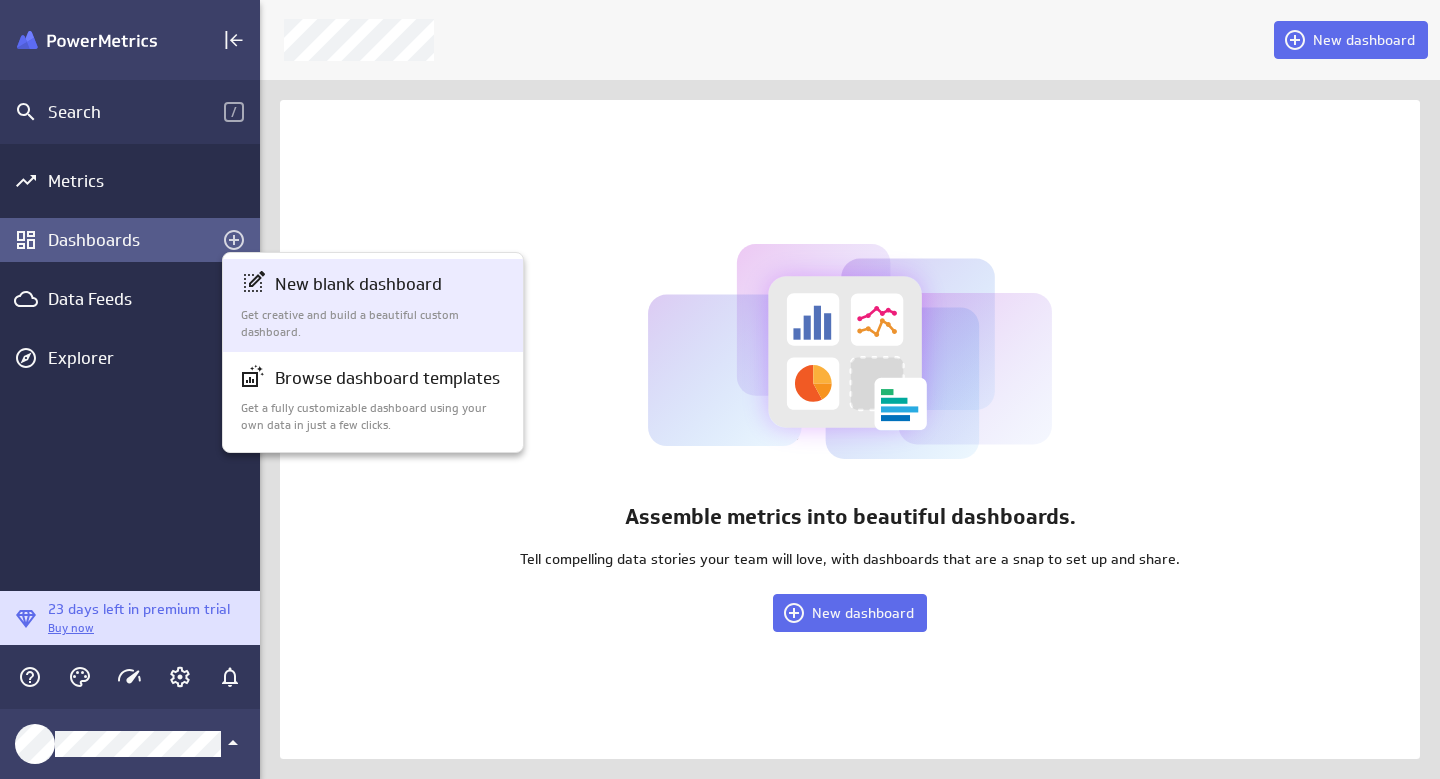click on "New blank dashboard" at bounding box center [358, 284] 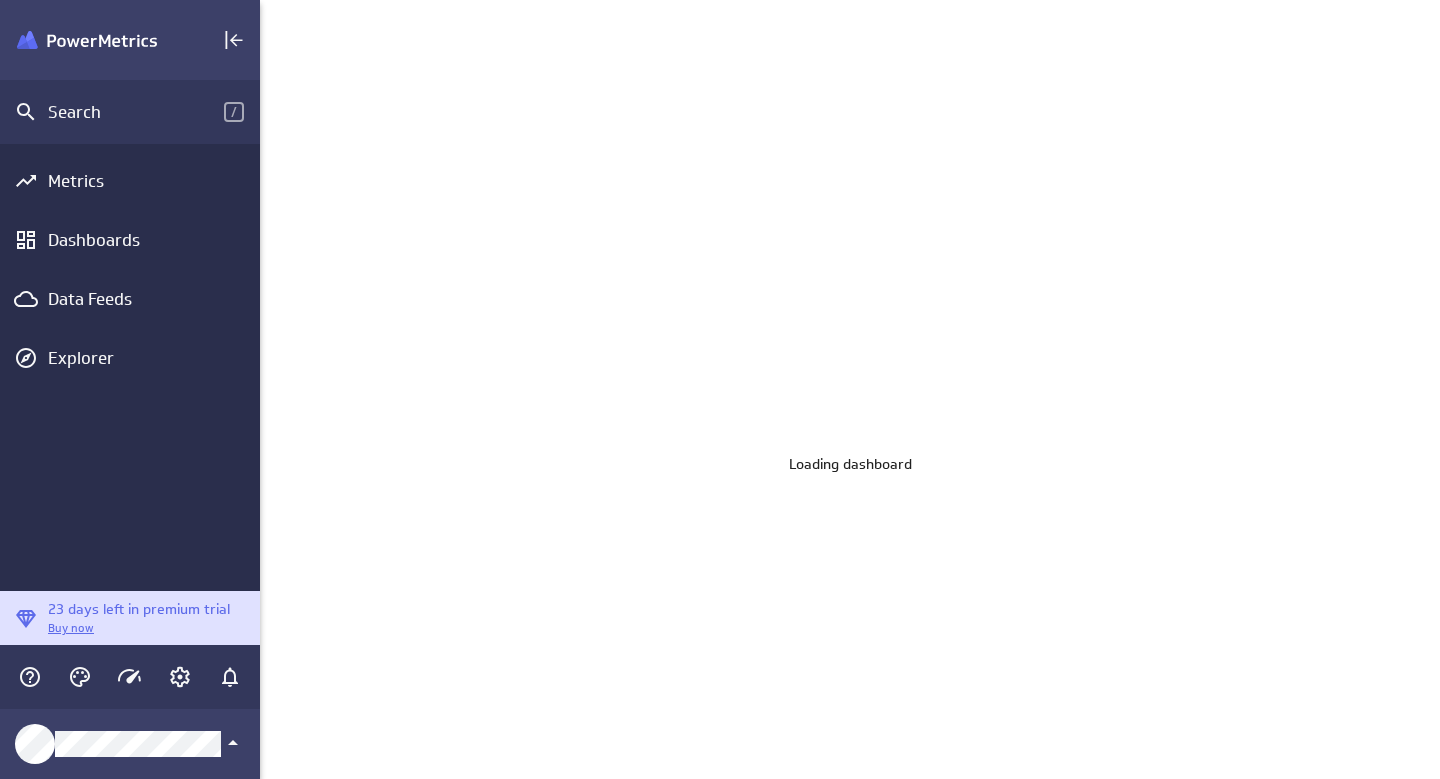 scroll, scrollTop: 10, scrollLeft: 8, axis: both 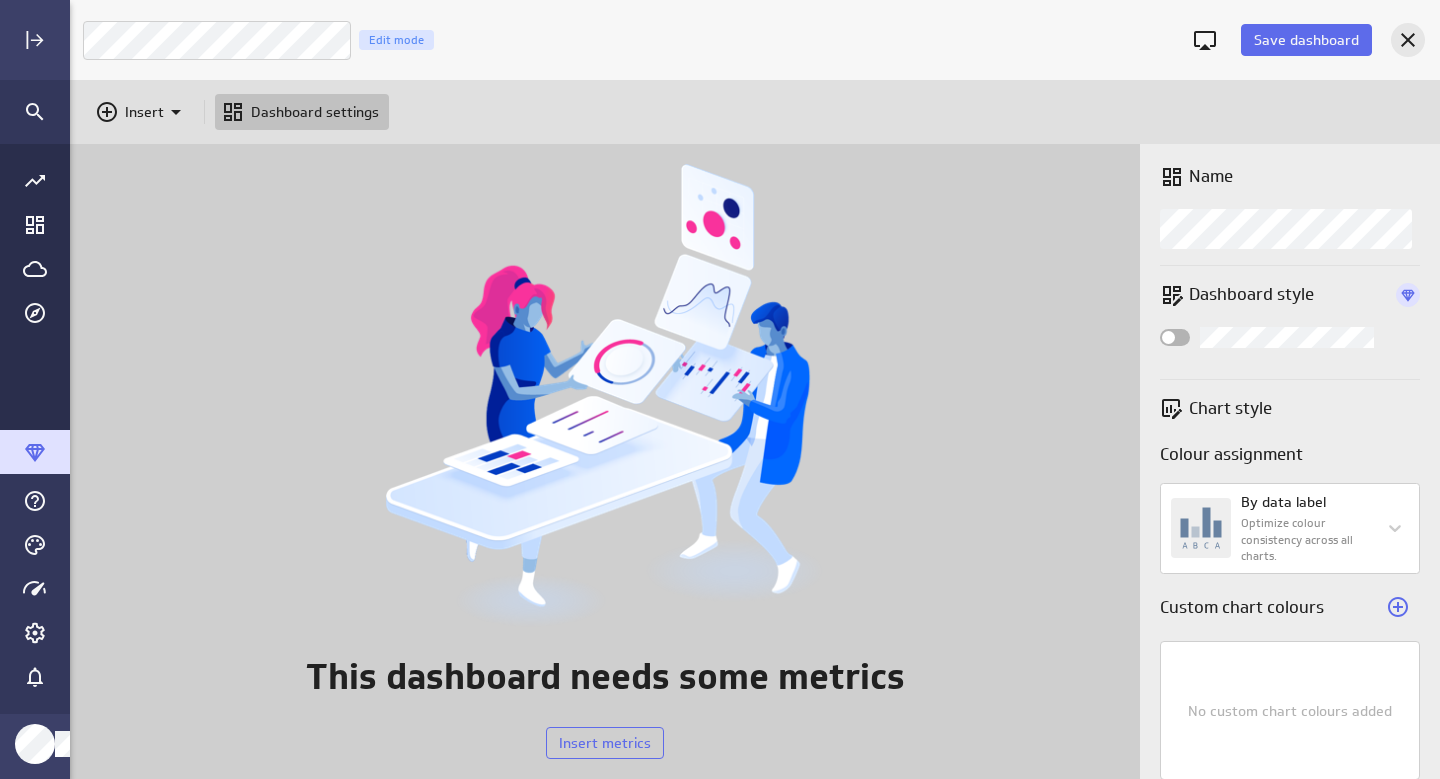 click 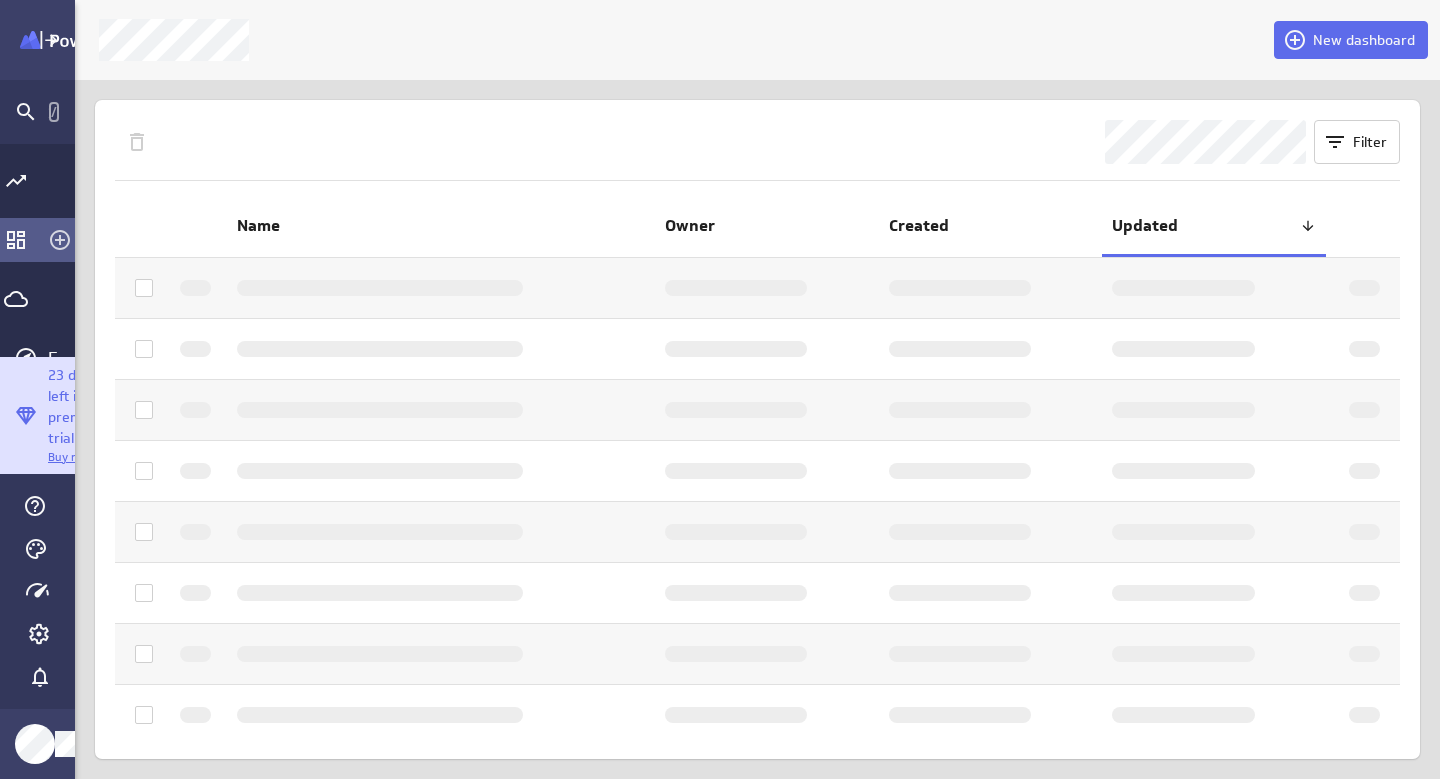 scroll, scrollTop: 810, scrollLeft: 1213, axis: both 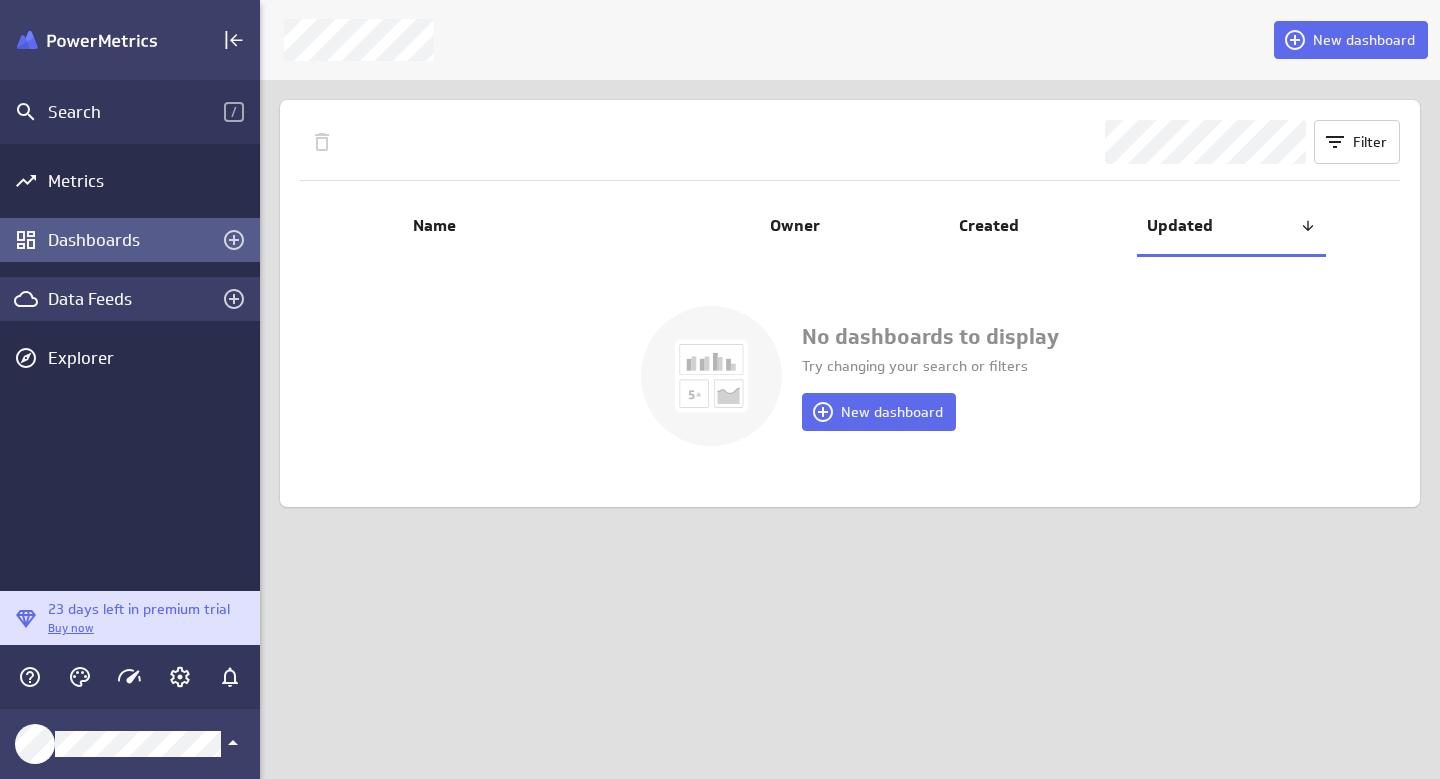 click on "Data Feeds" at bounding box center [130, 299] 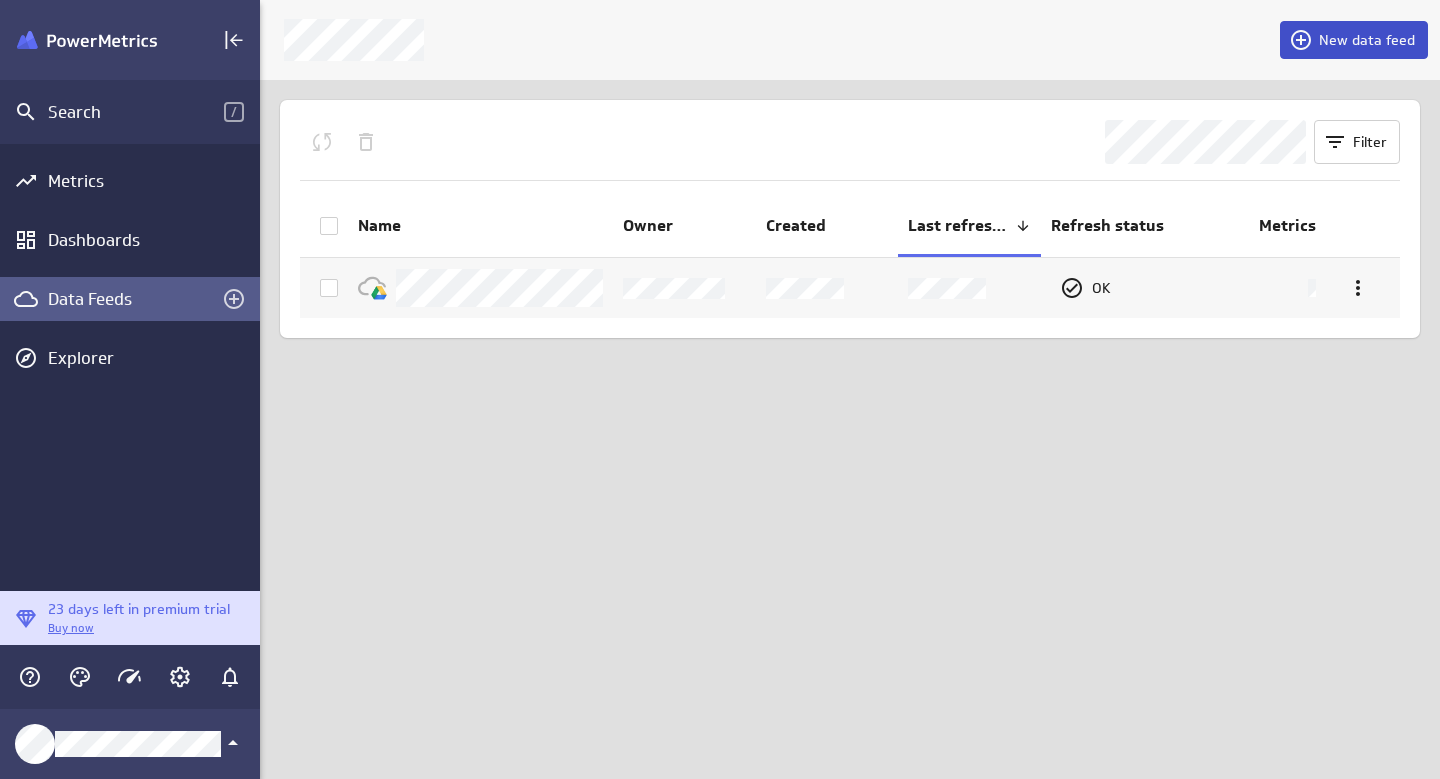 click on "New data feed" at bounding box center [1367, 40] 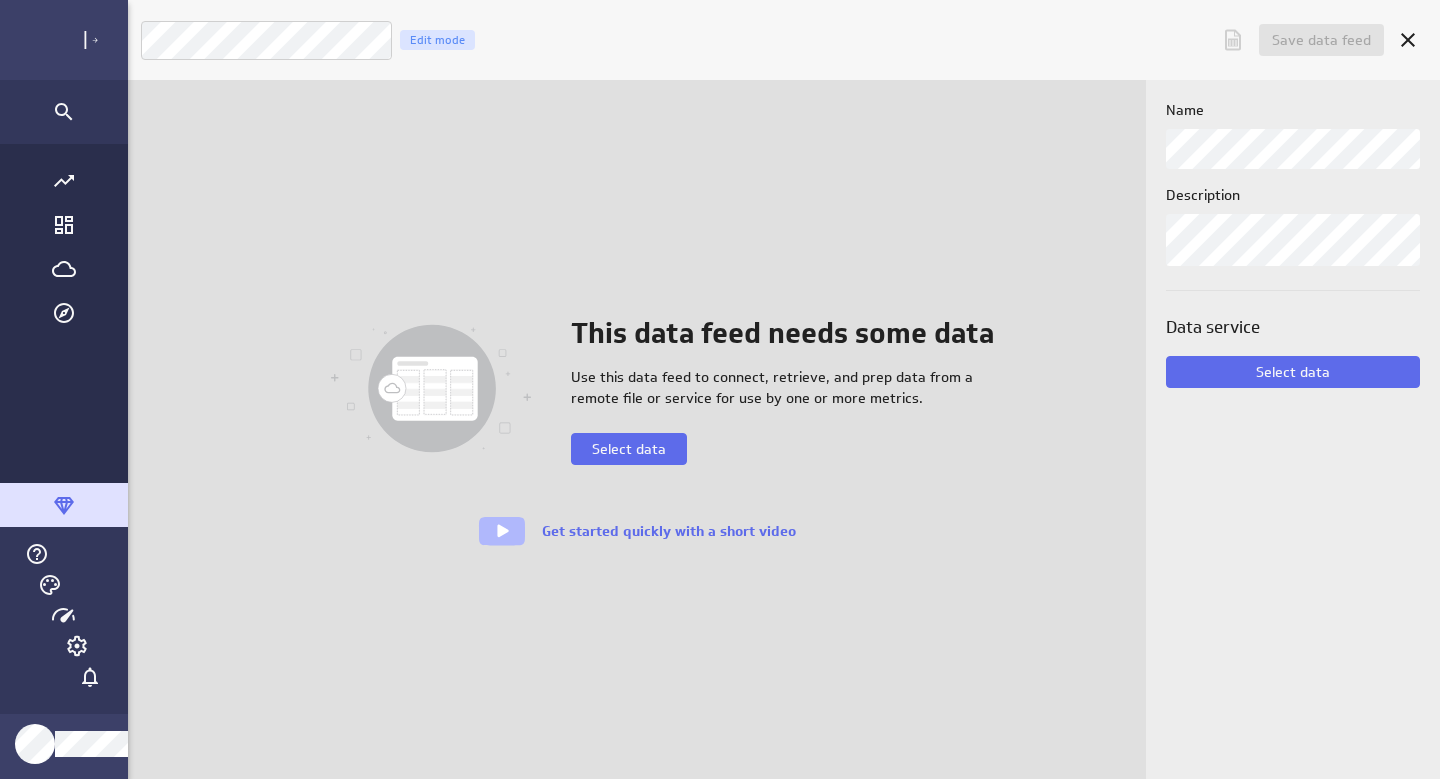 scroll, scrollTop: 10, scrollLeft: 10, axis: both 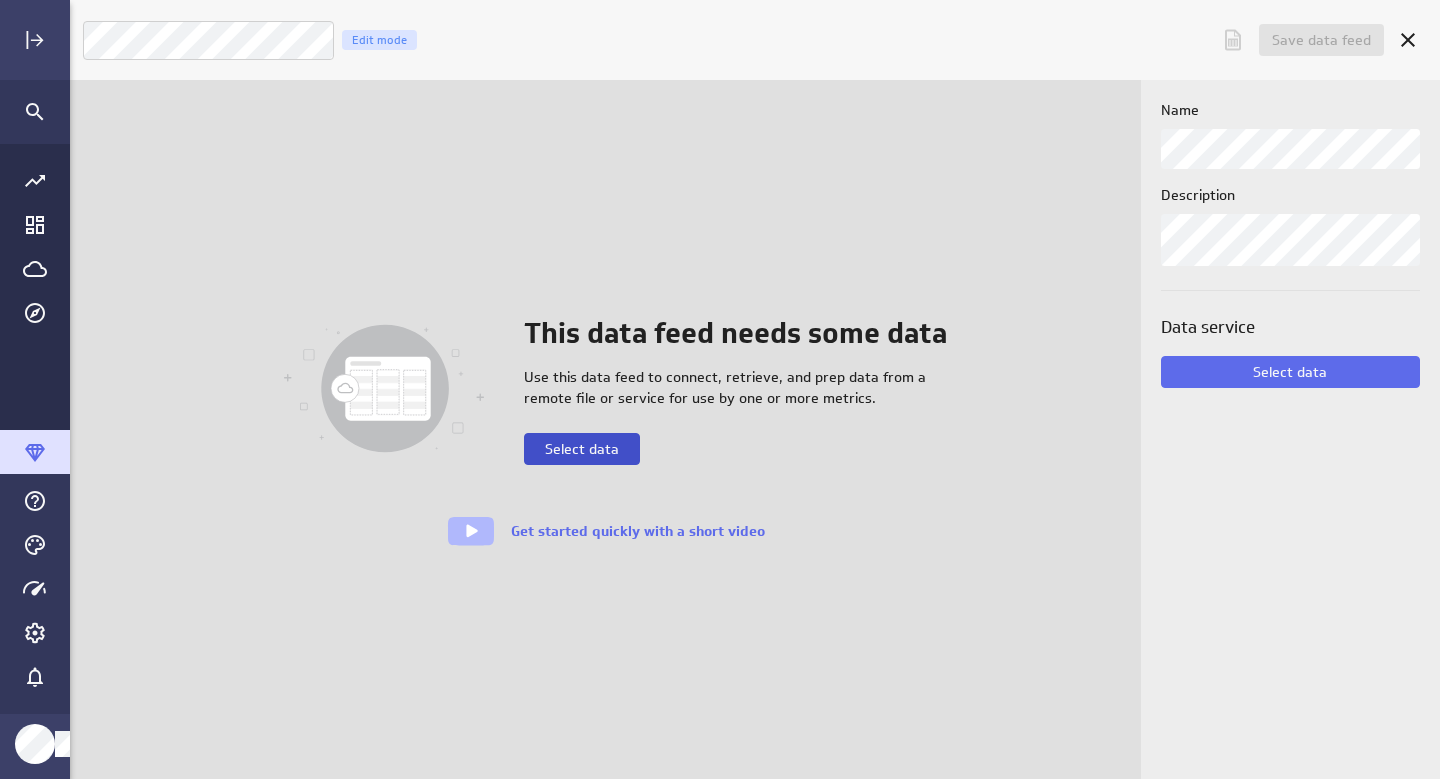 click on "Select data" at bounding box center (582, 449) 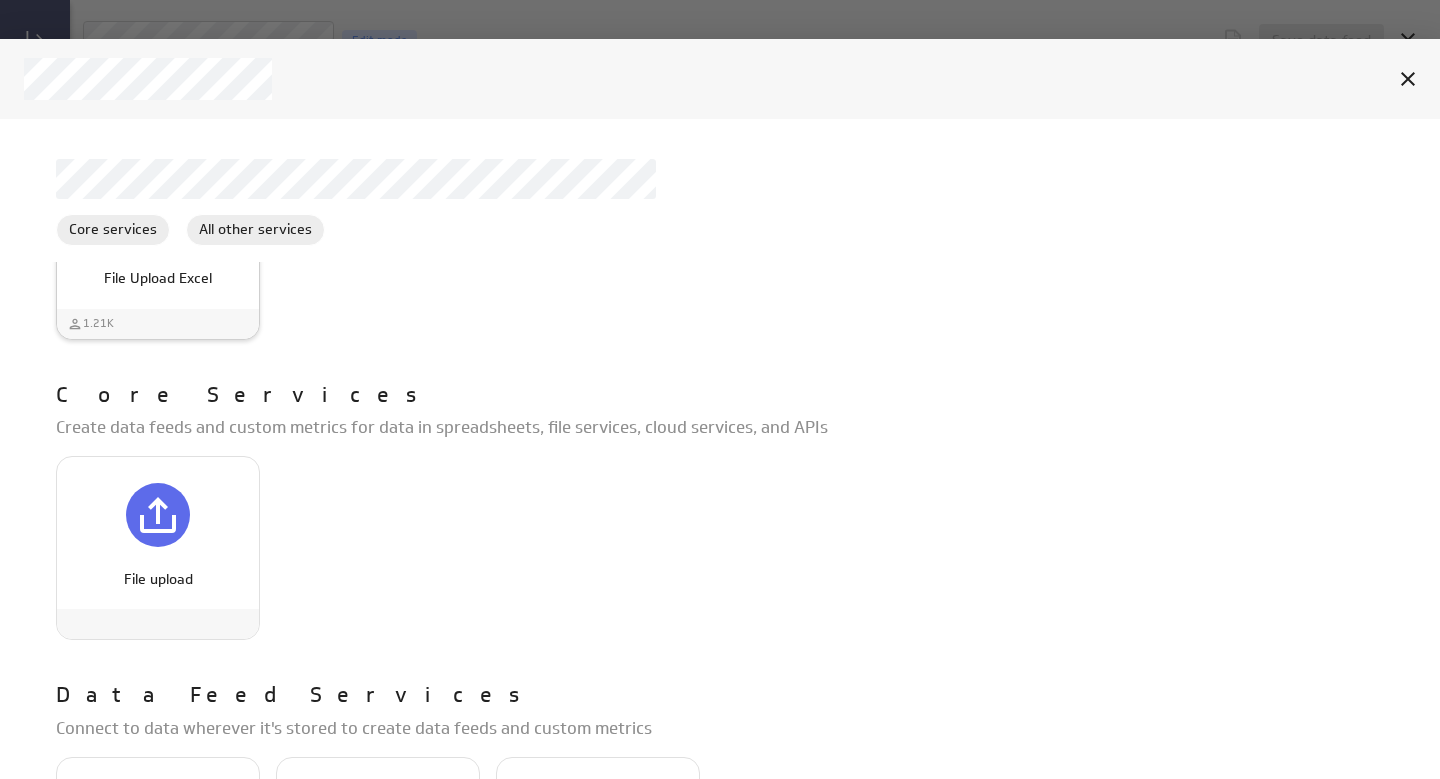 scroll, scrollTop: 317, scrollLeft: 0, axis: vertical 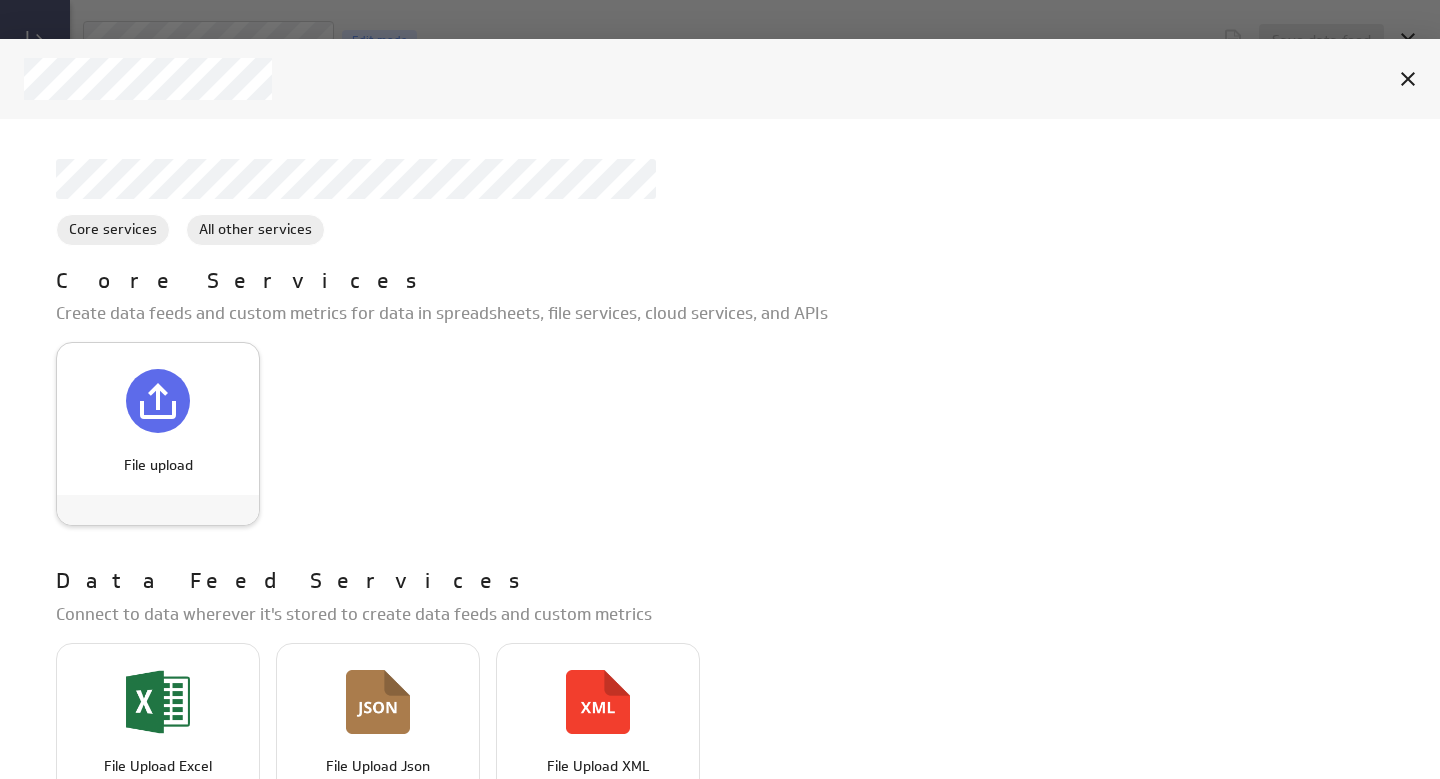click 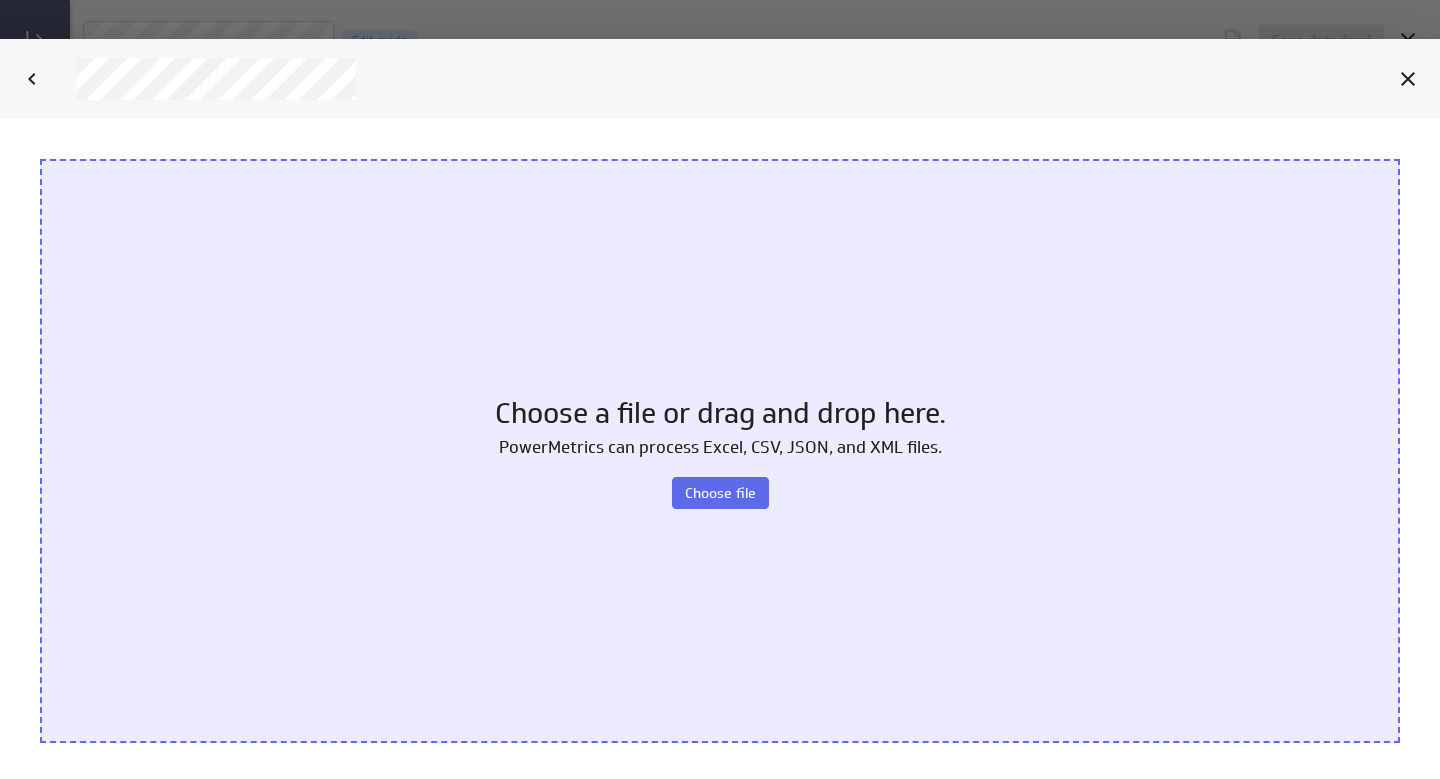 scroll, scrollTop: 0, scrollLeft: 0, axis: both 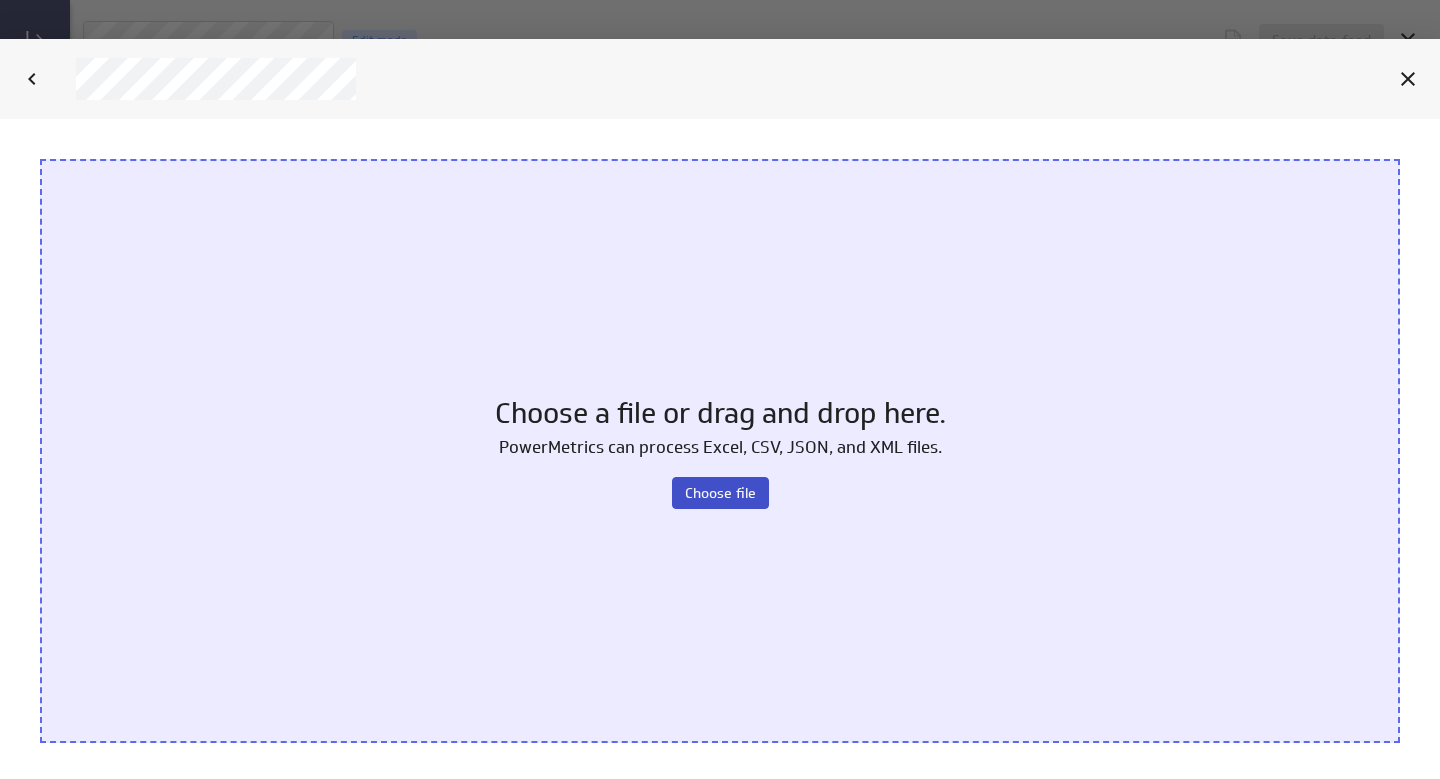 click on "Choose file" at bounding box center (720, 492) 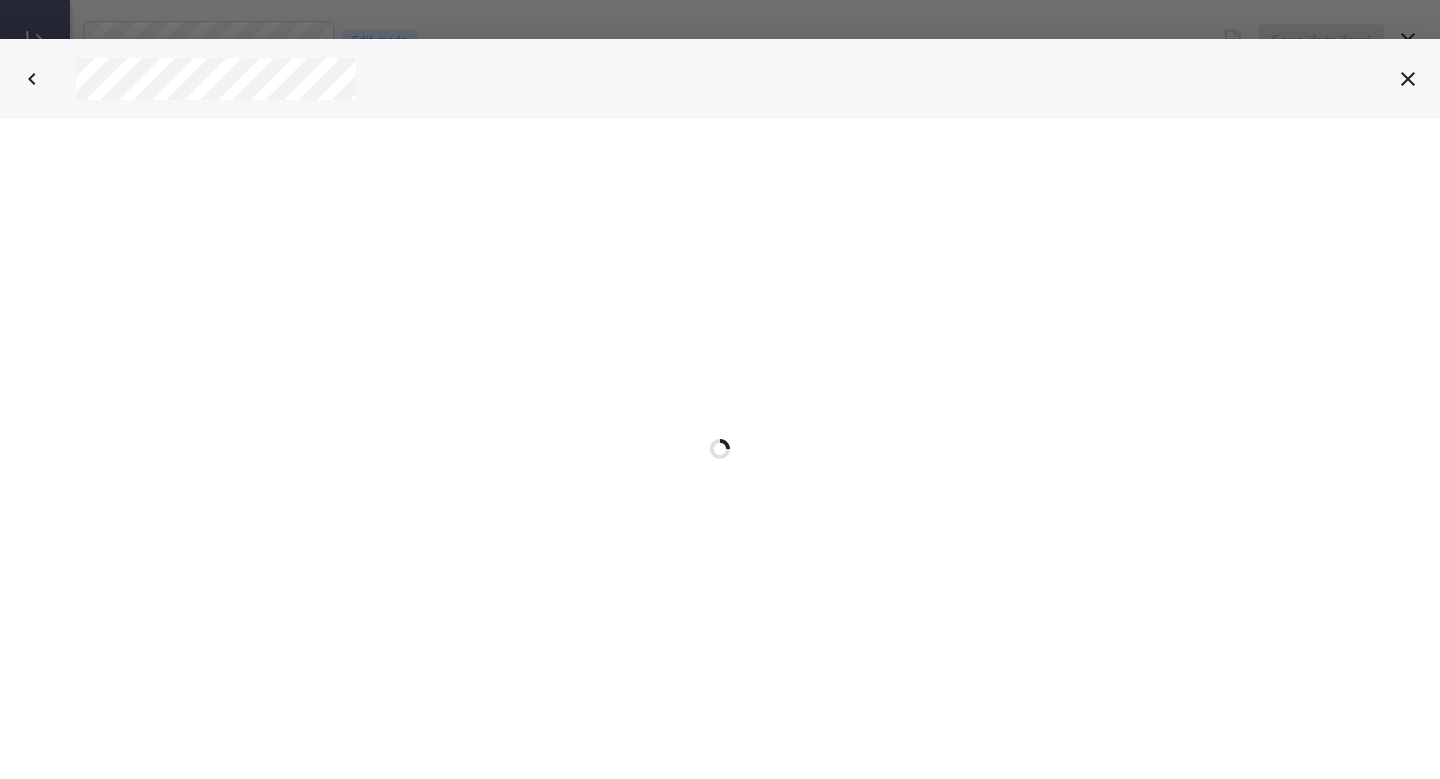 scroll, scrollTop: 0, scrollLeft: 0, axis: both 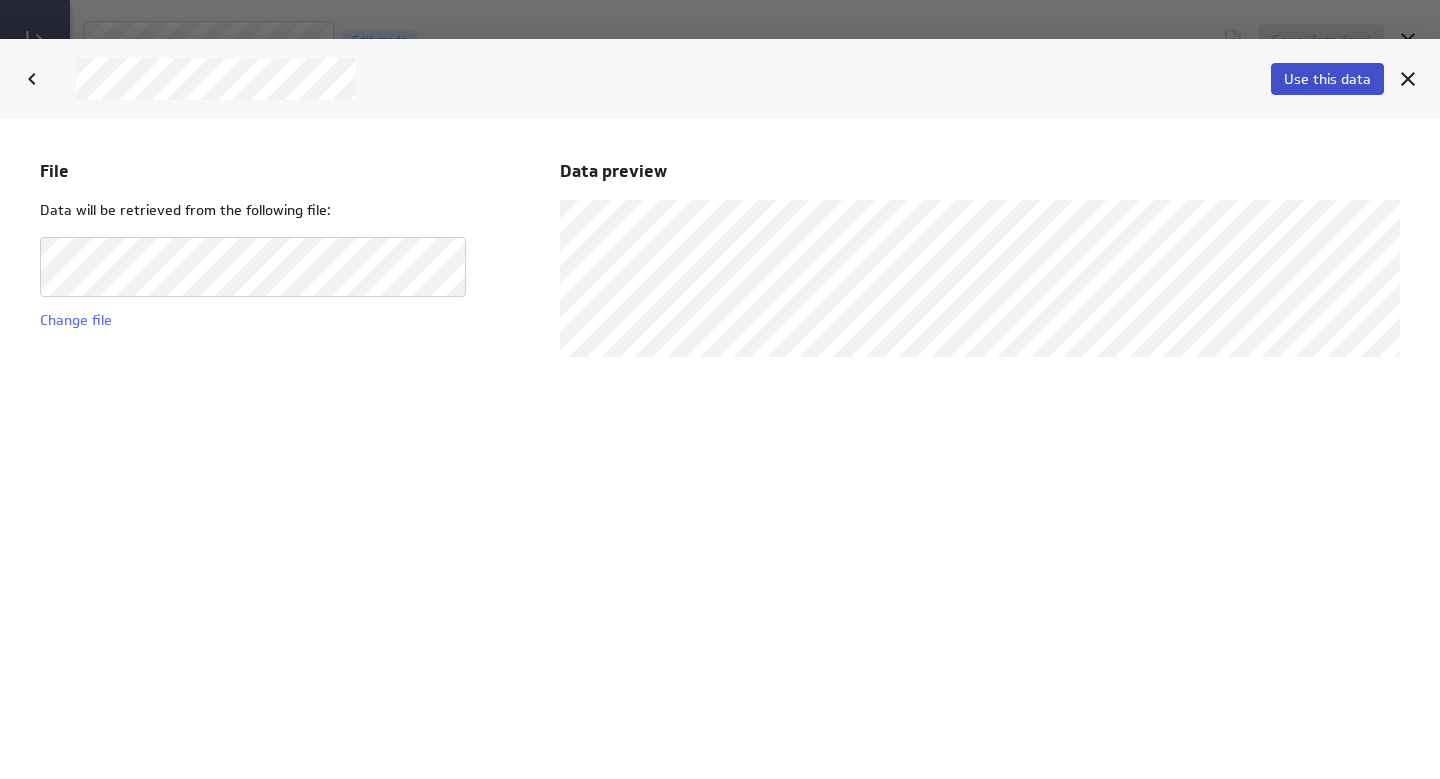 click on "Use this data" at bounding box center [1327, 79] 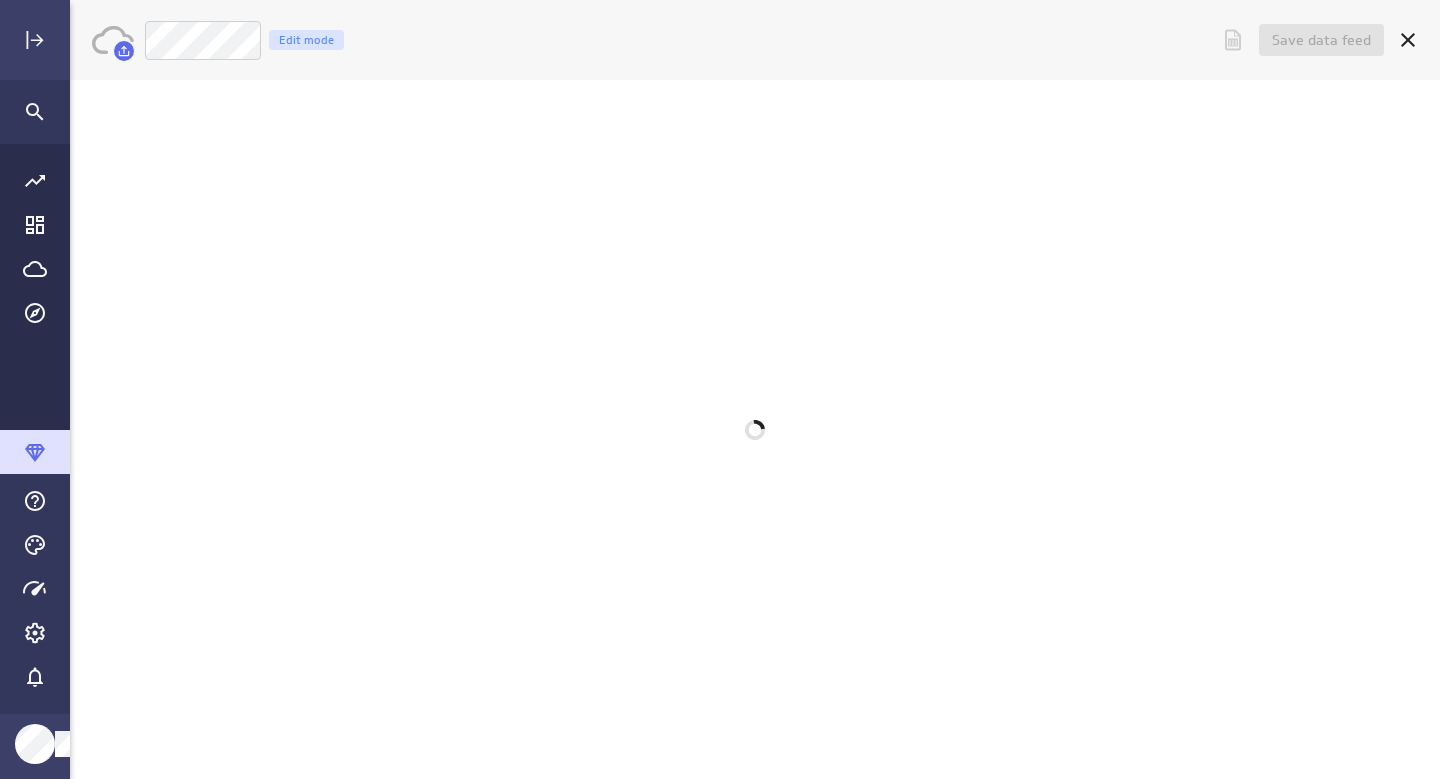 scroll, scrollTop: 0, scrollLeft: 0, axis: both 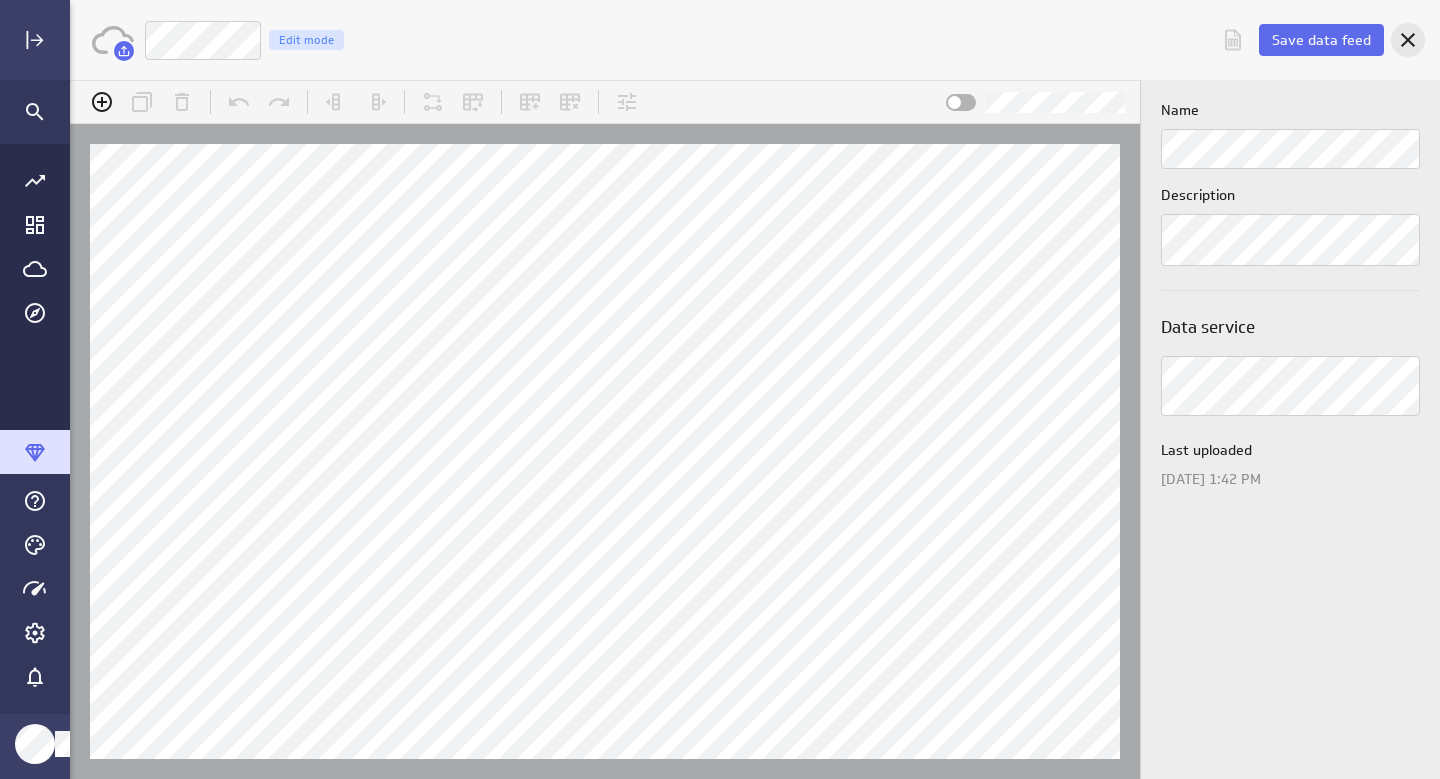 click 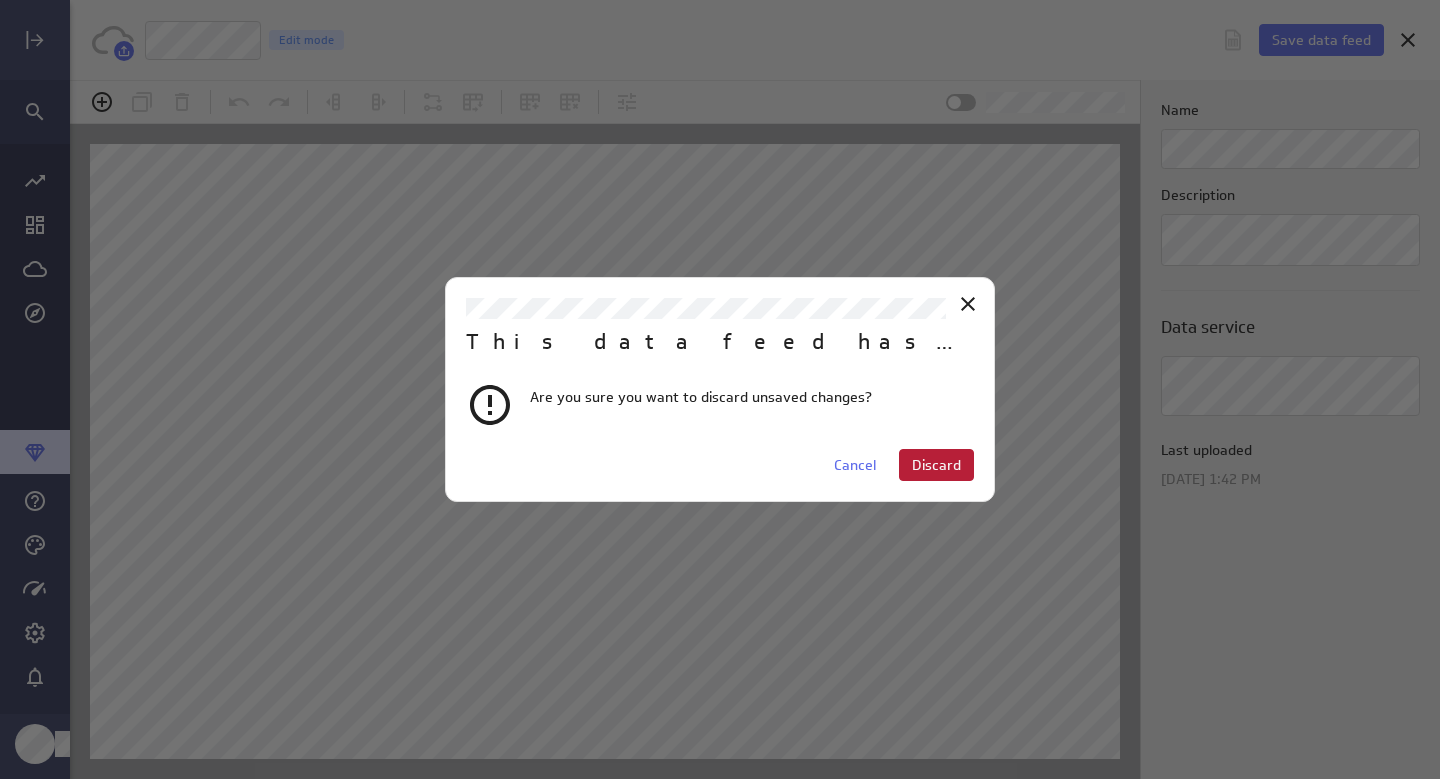 click on "Discard" at bounding box center [936, 465] 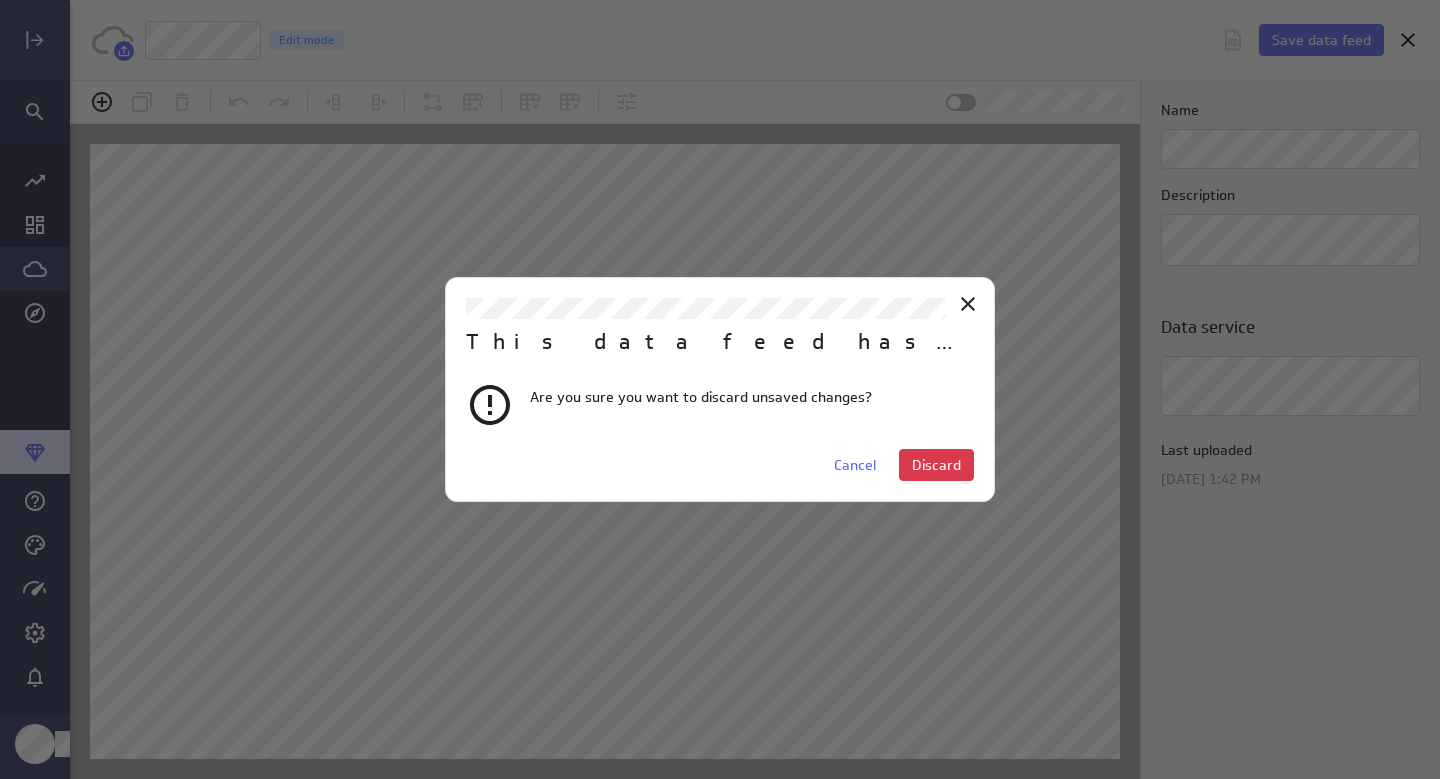scroll, scrollTop: 810, scrollLeft: 1212, axis: both 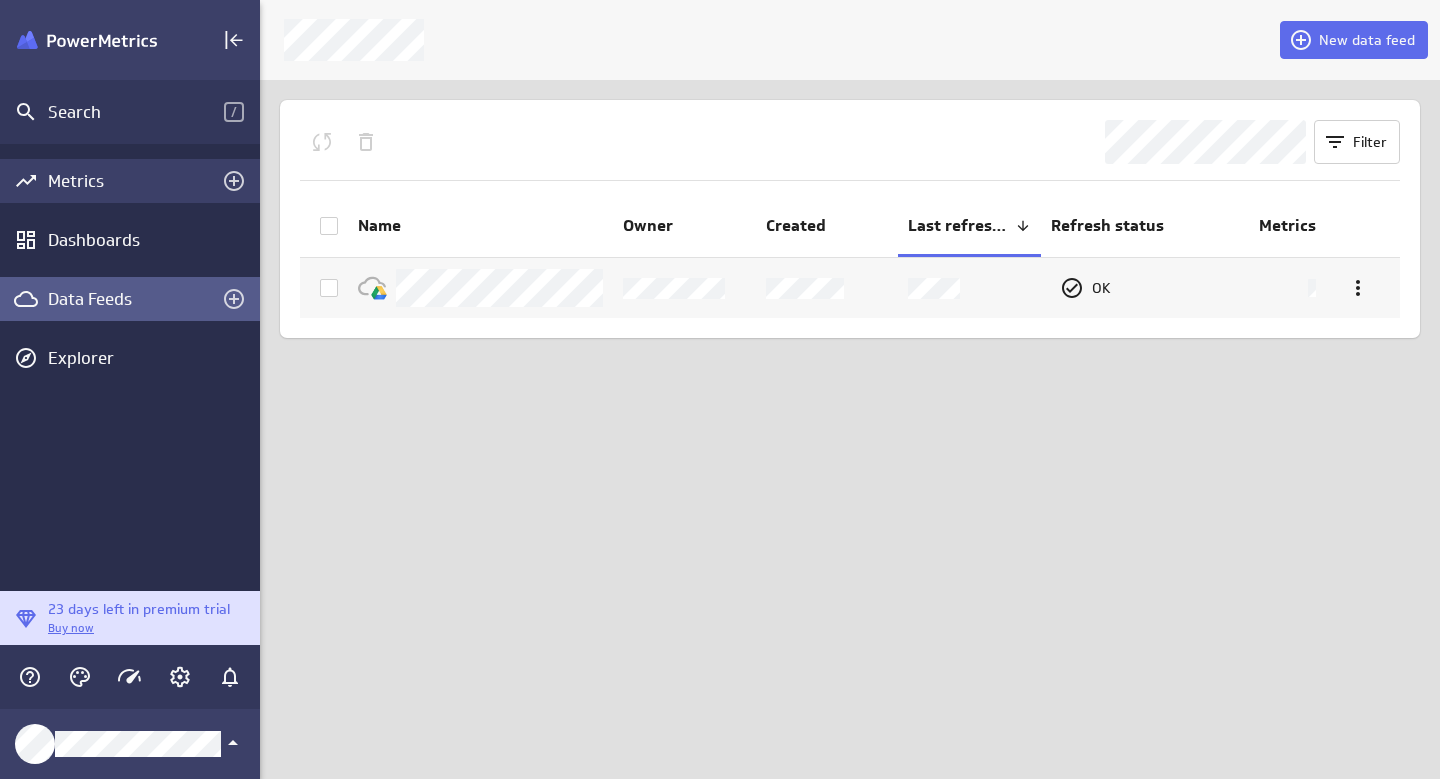 click on "Metrics" at bounding box center (130, 181) 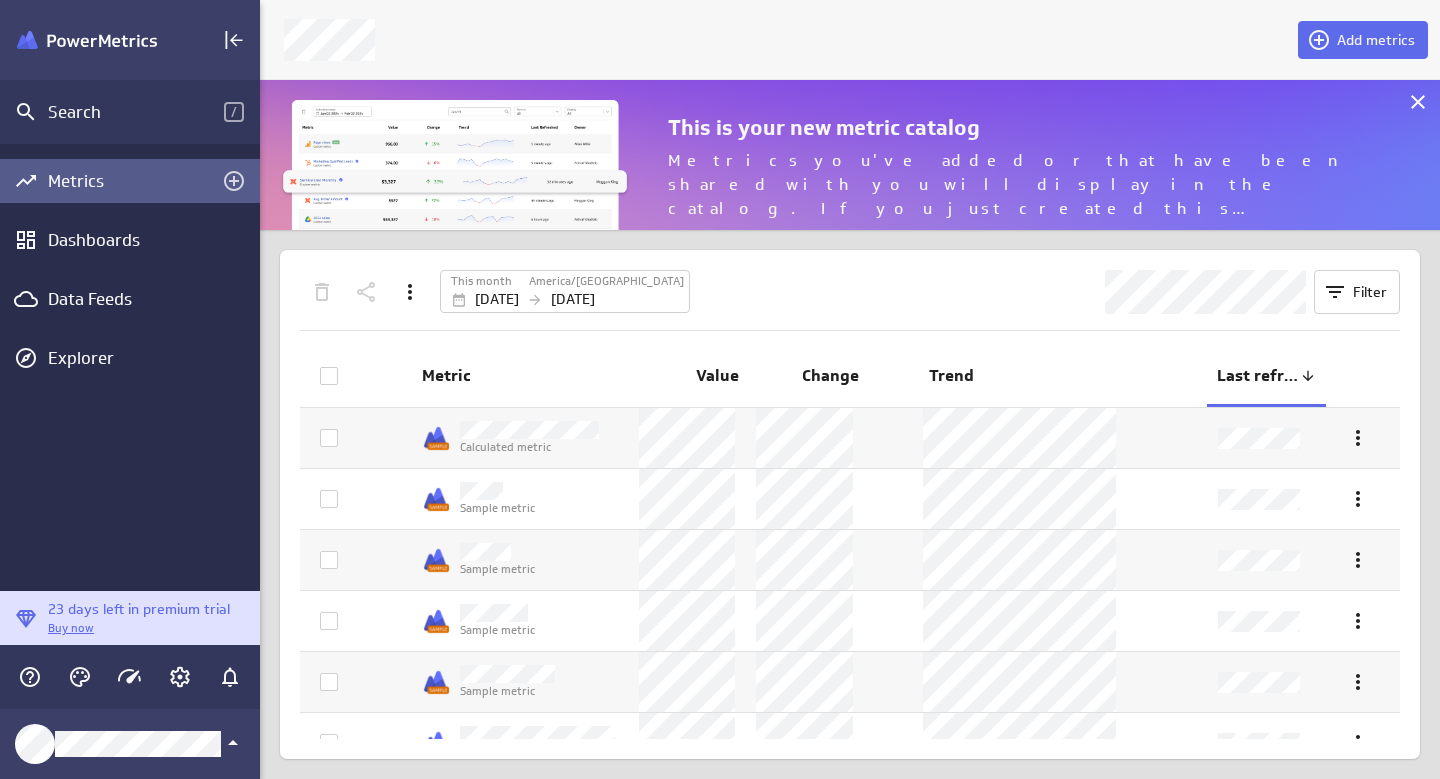 scroll, scrollTop: 10, scrollLeft: 10, axis: both 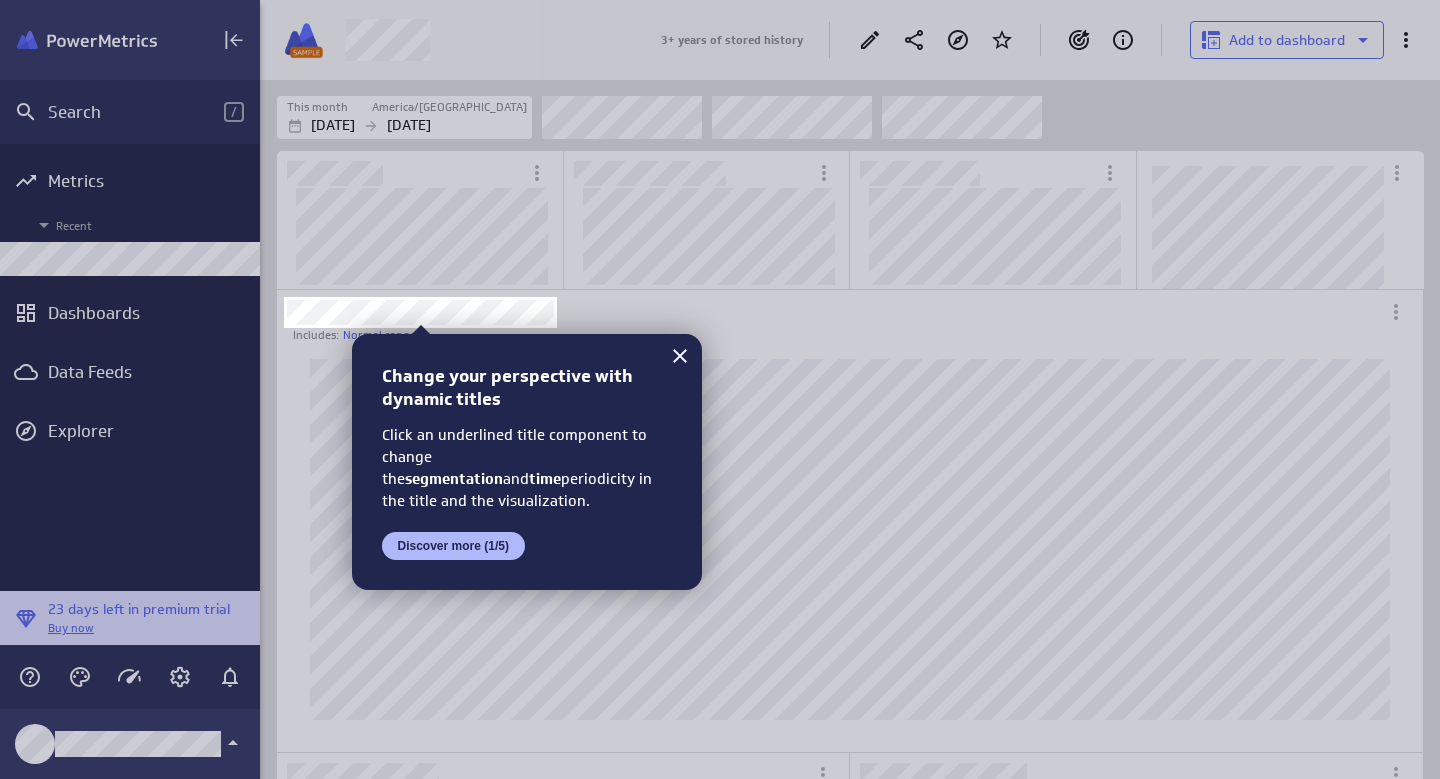 click on "Change your perspective with dynamic titles
Click an underlined title component to change the  segmentation  and  time  periodicity in the title and the visualization.
Discover more (1/5)" at bounding box center (527, 462) 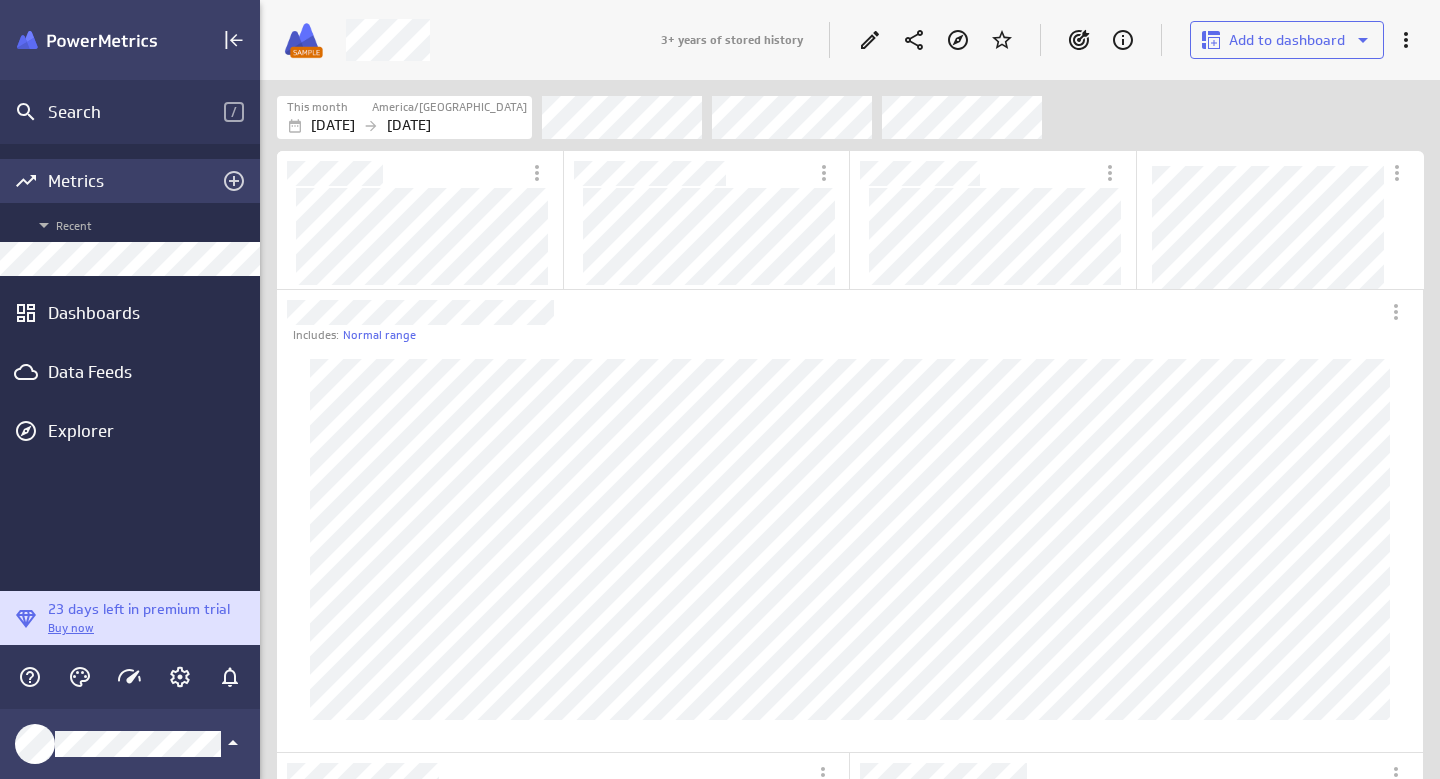 click on "Metrics" at bounding box center [130, 181] 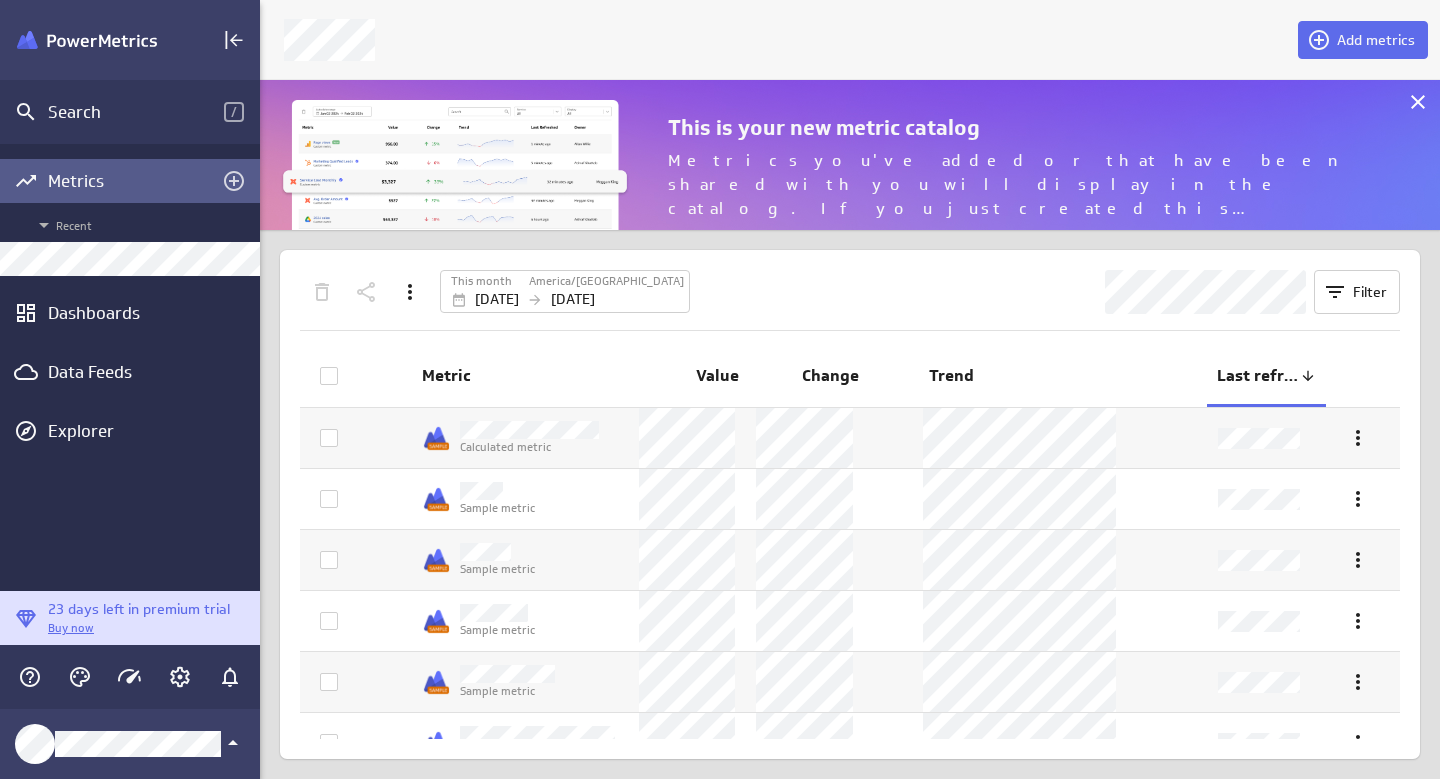 scroll, scrollTop: 10, scrollLeft: 10, axis: both 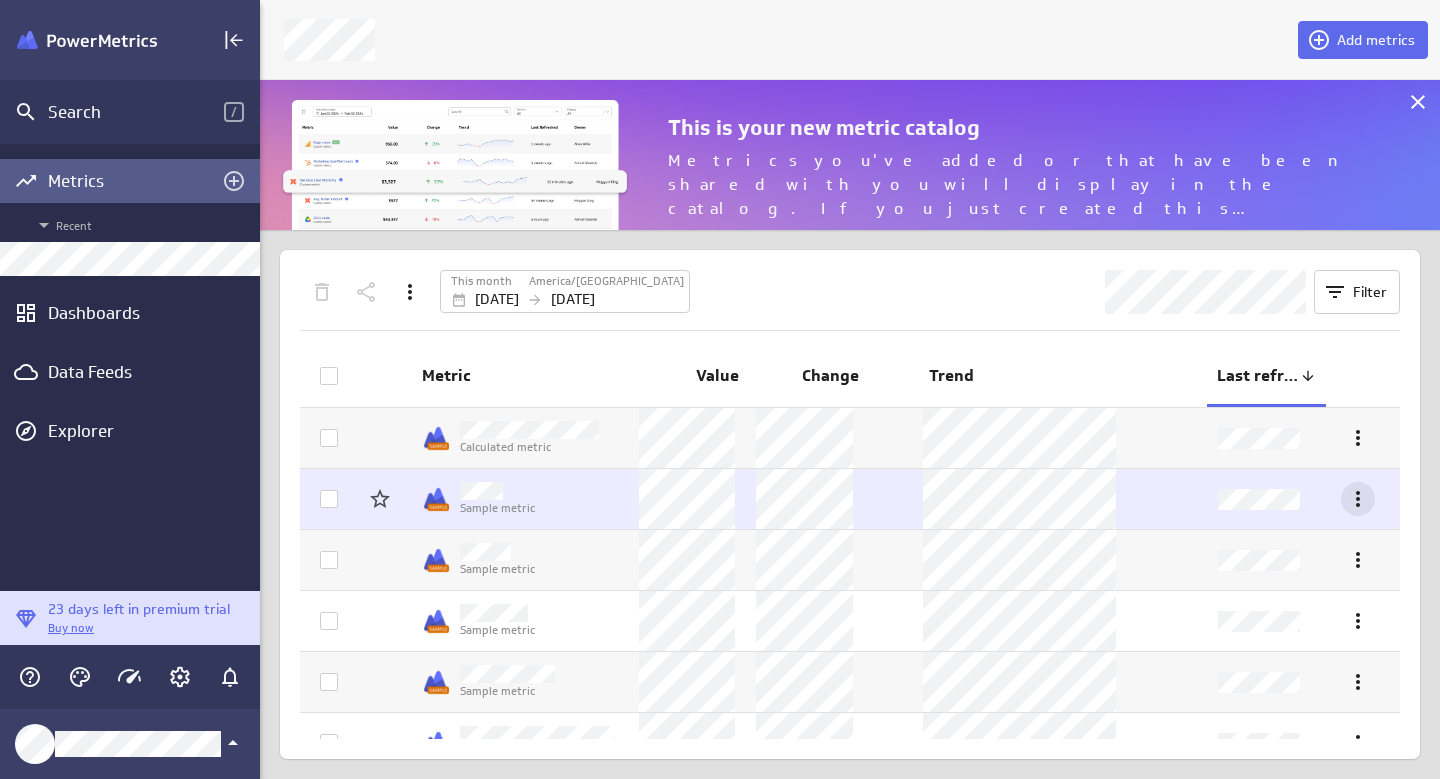click at bounding box center [1358, 499] 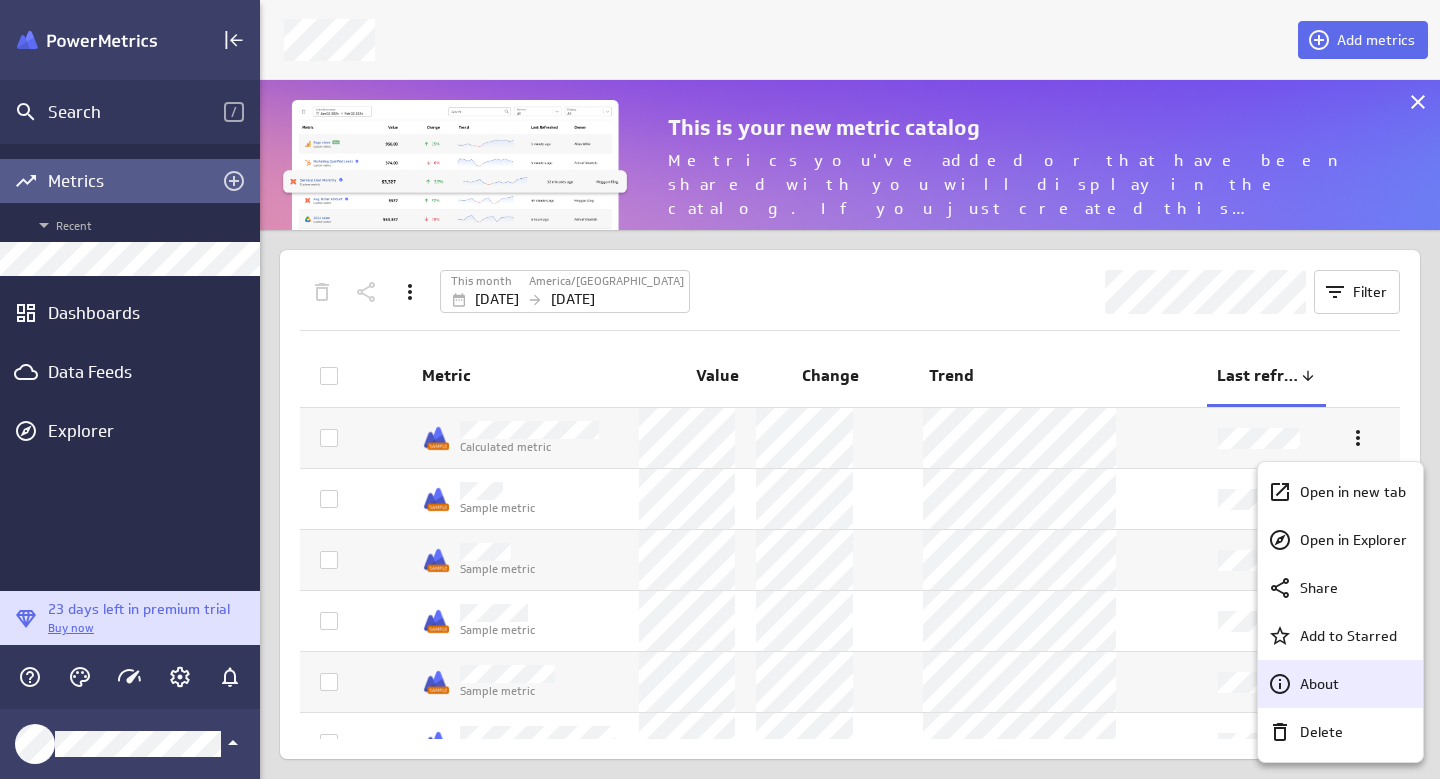 click on "About" at bounding box center [1319, 684] 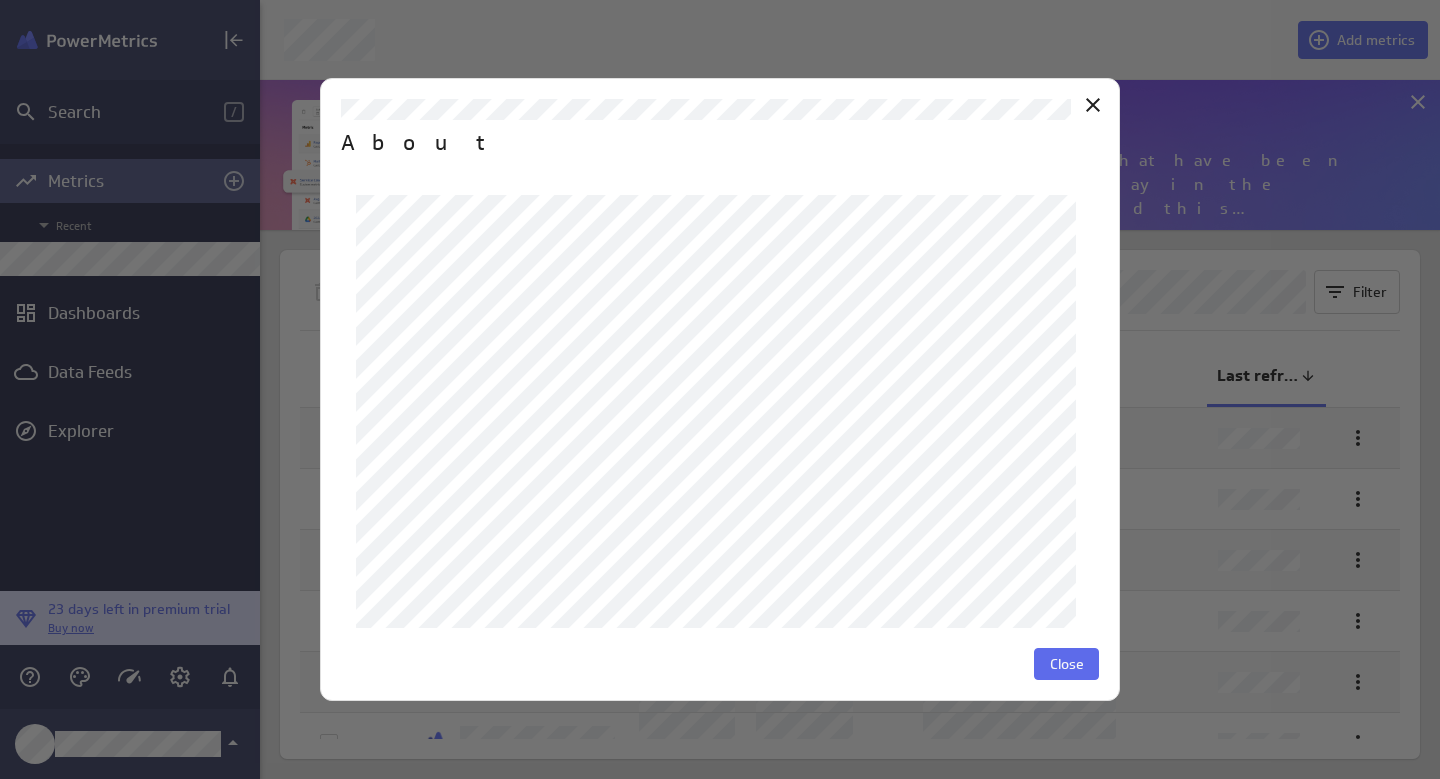 click at bounding box center (720, 389) 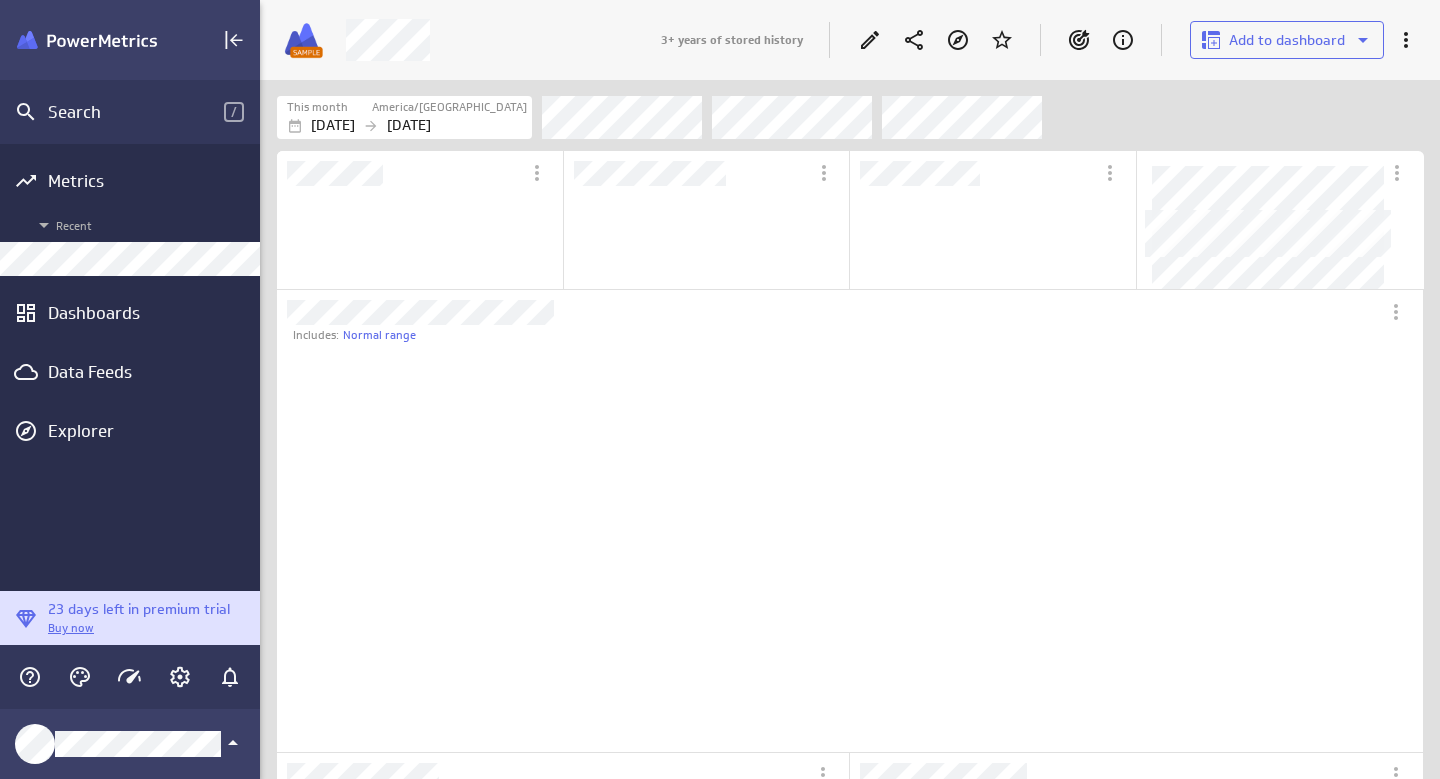 scroll, scrollTop: 10, scrollLeft: 10, axis: both 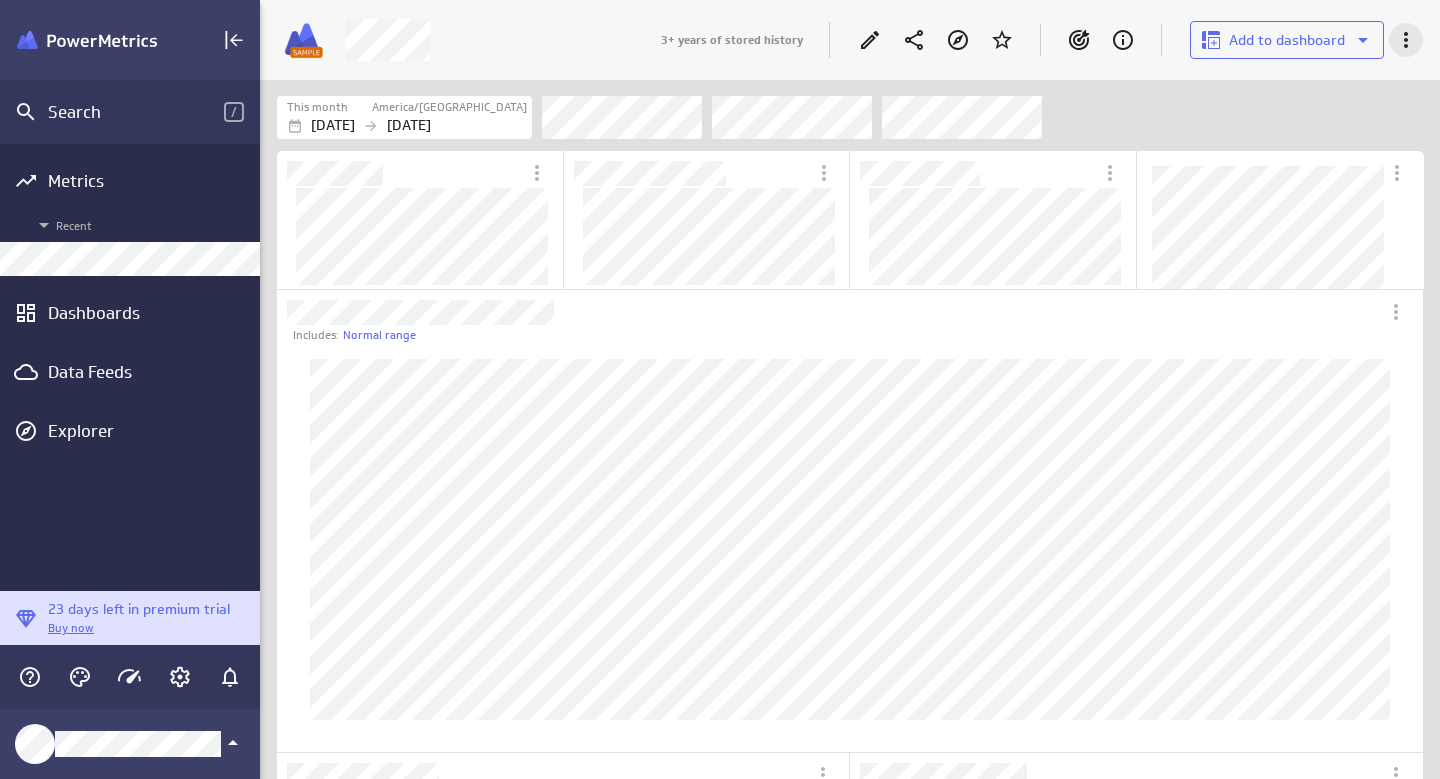 click 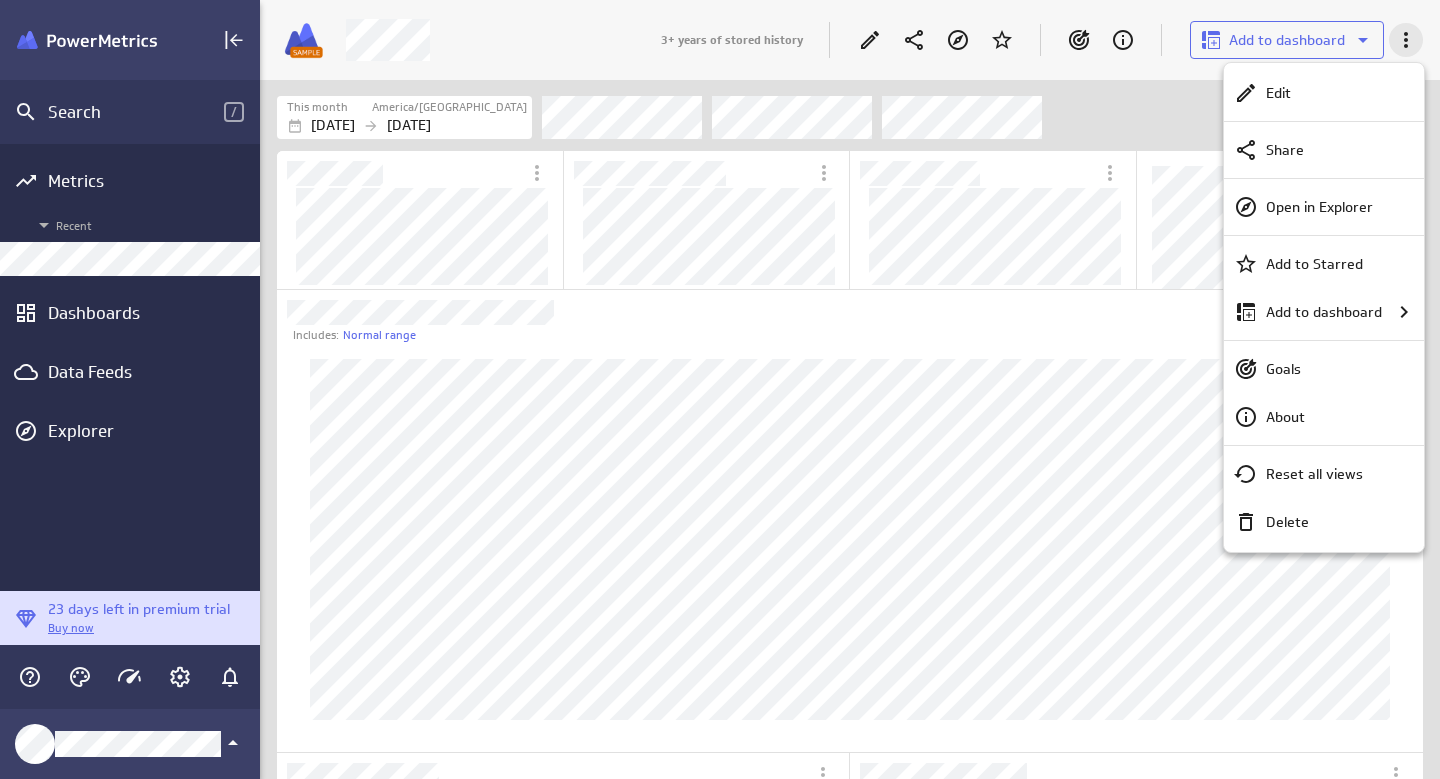 click at bounding box center (720, 389) 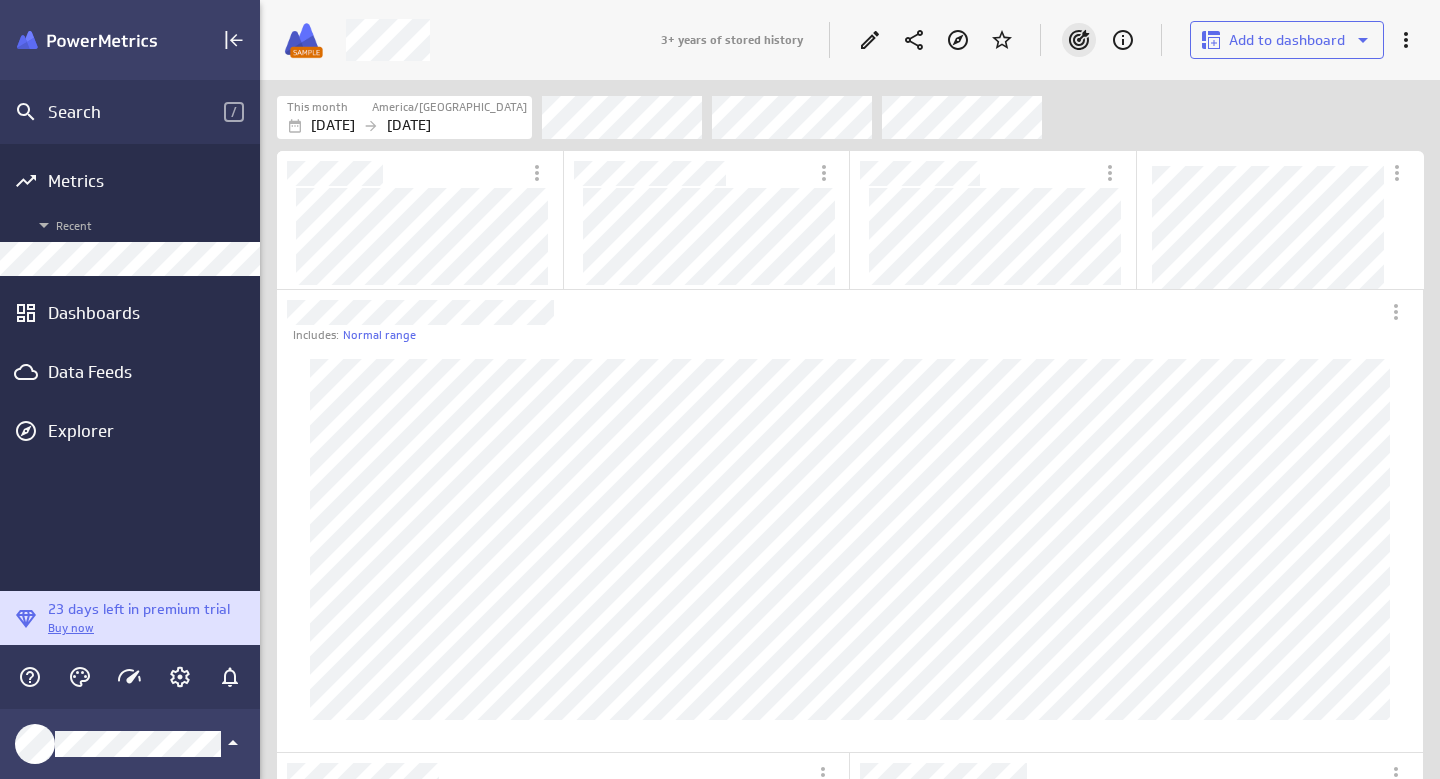 click 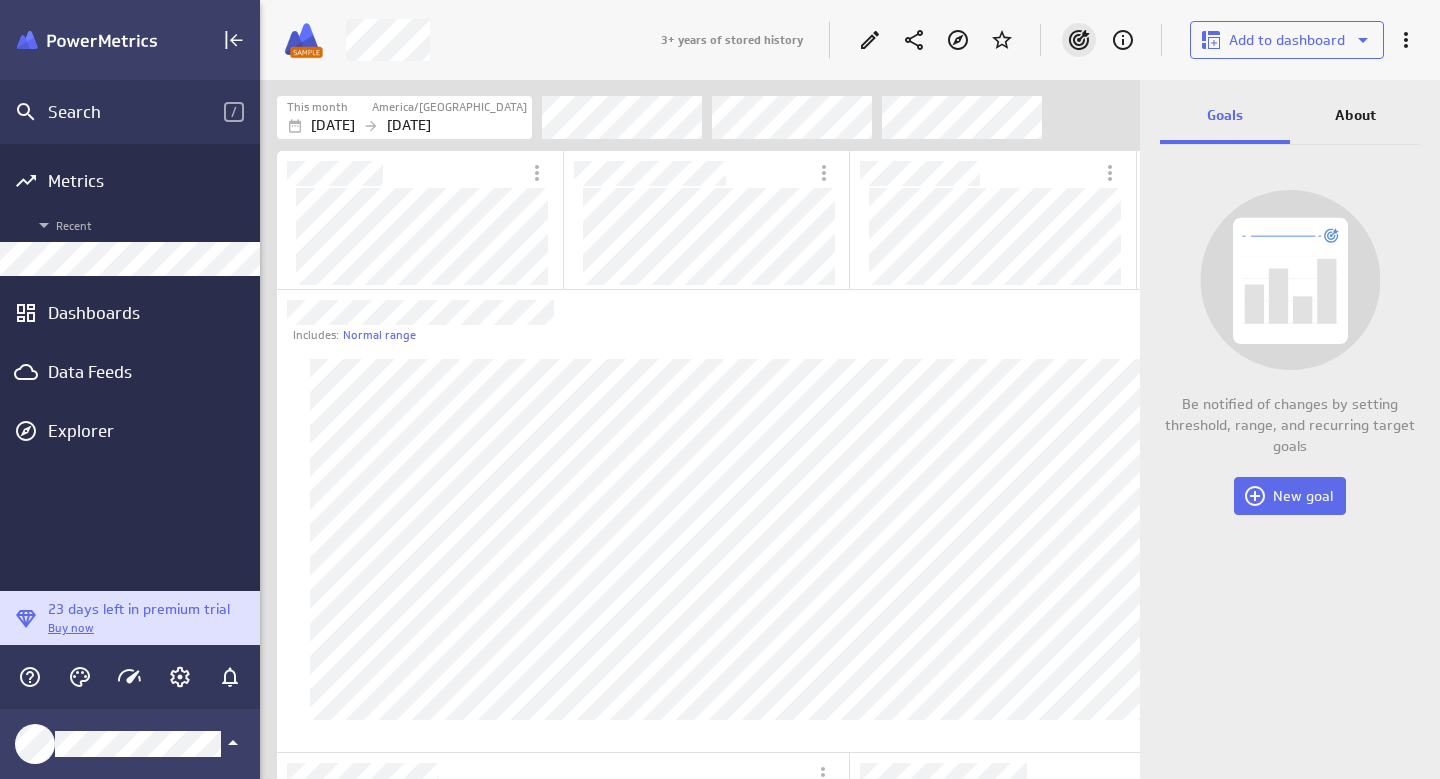 scroll, scrollTop: 75, scrollLeft: 882, axis: both 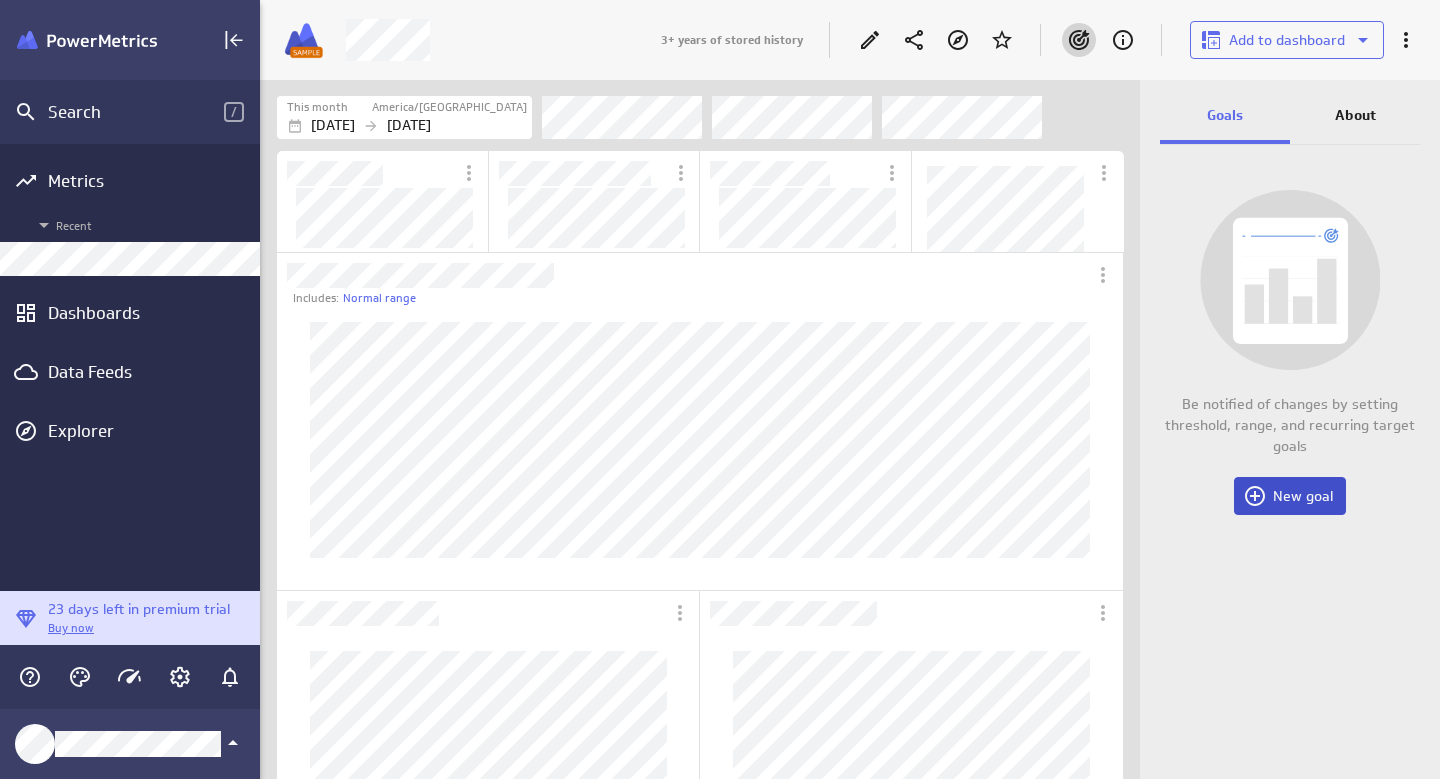 click on "New goal" at bounding box center [1303, 496] 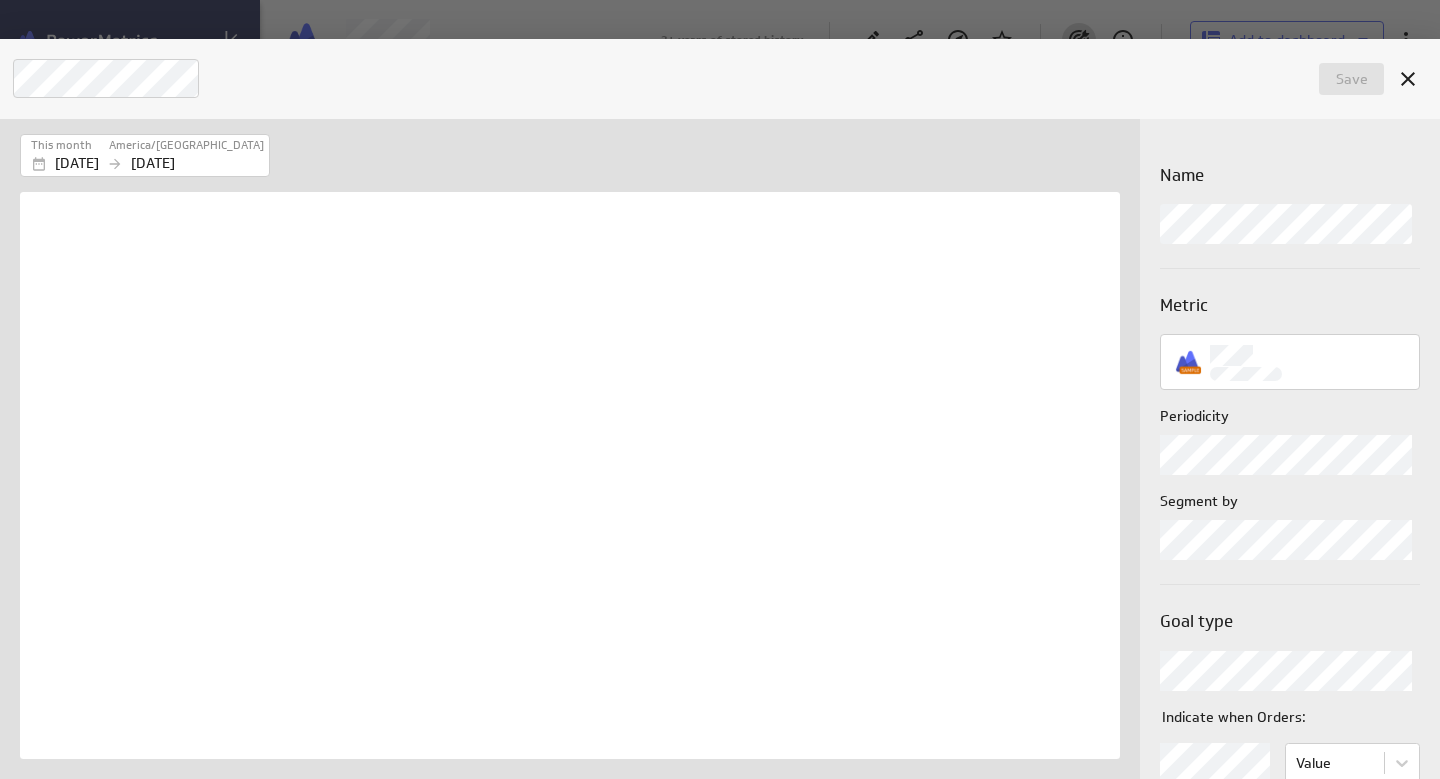 scroll, scrollTop: 10, scrollLeft: 10, axis: both 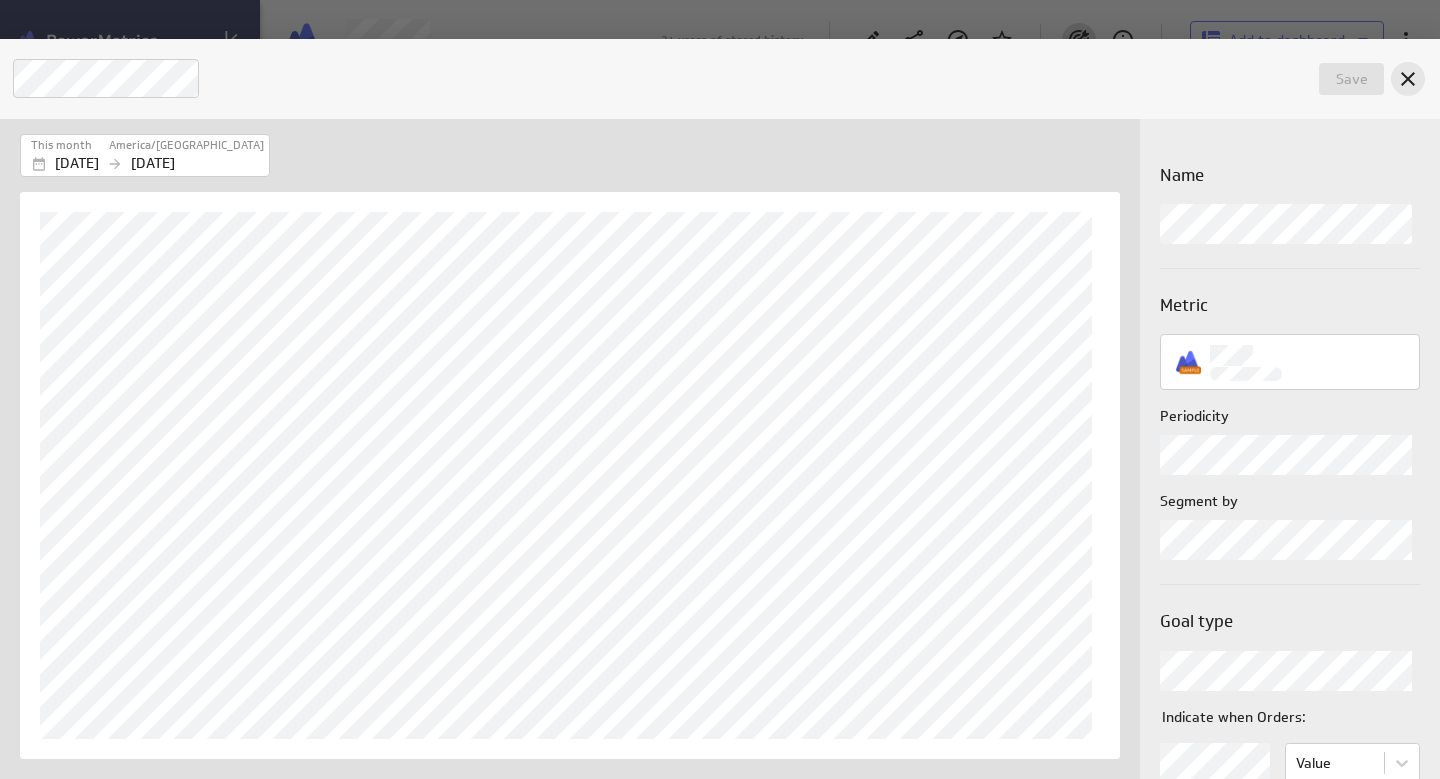 click 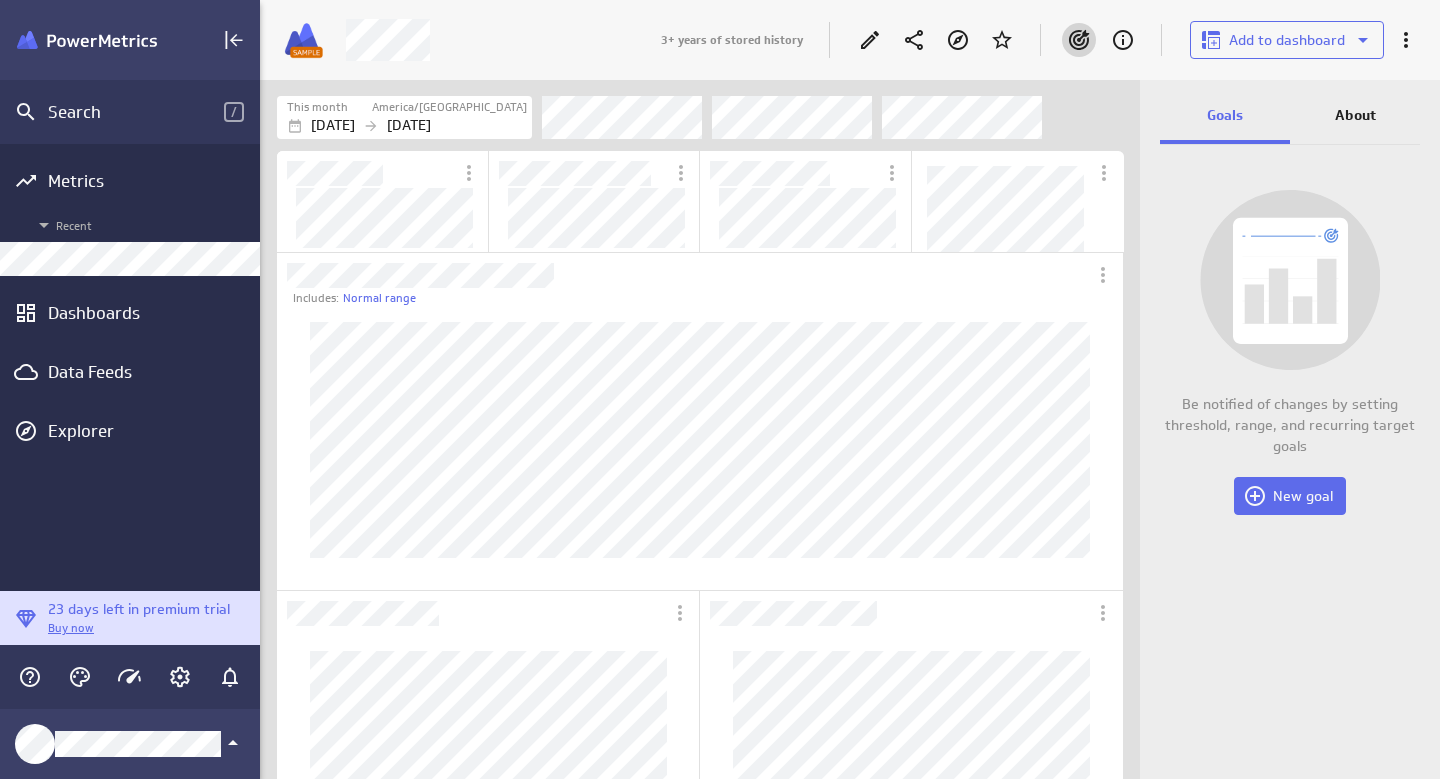 click on "New goal" at bounding box center (1290, 496) 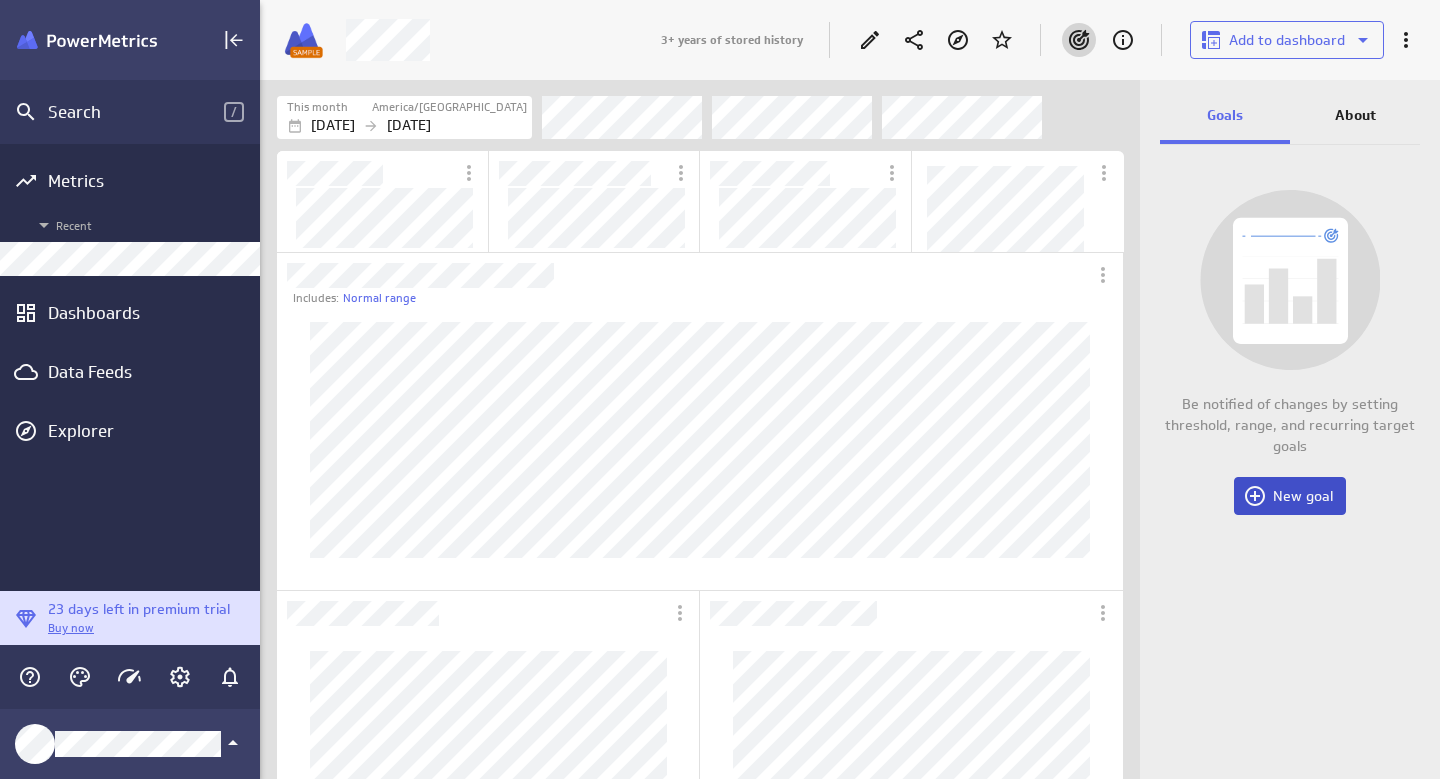 click on "New goal" at bounding box center [1303, 496] 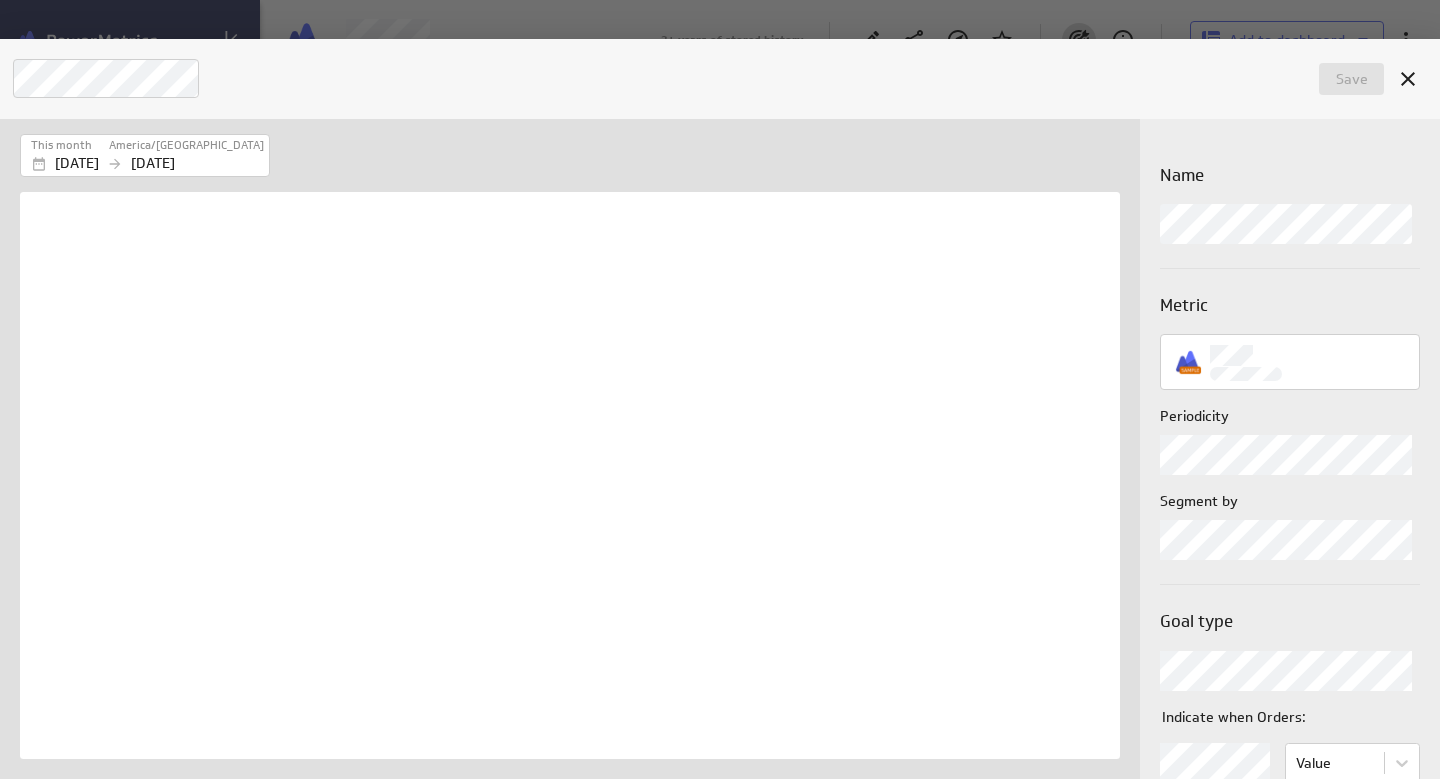 scroll, scrollTop: 10, scrollLeft: 10, axis: both 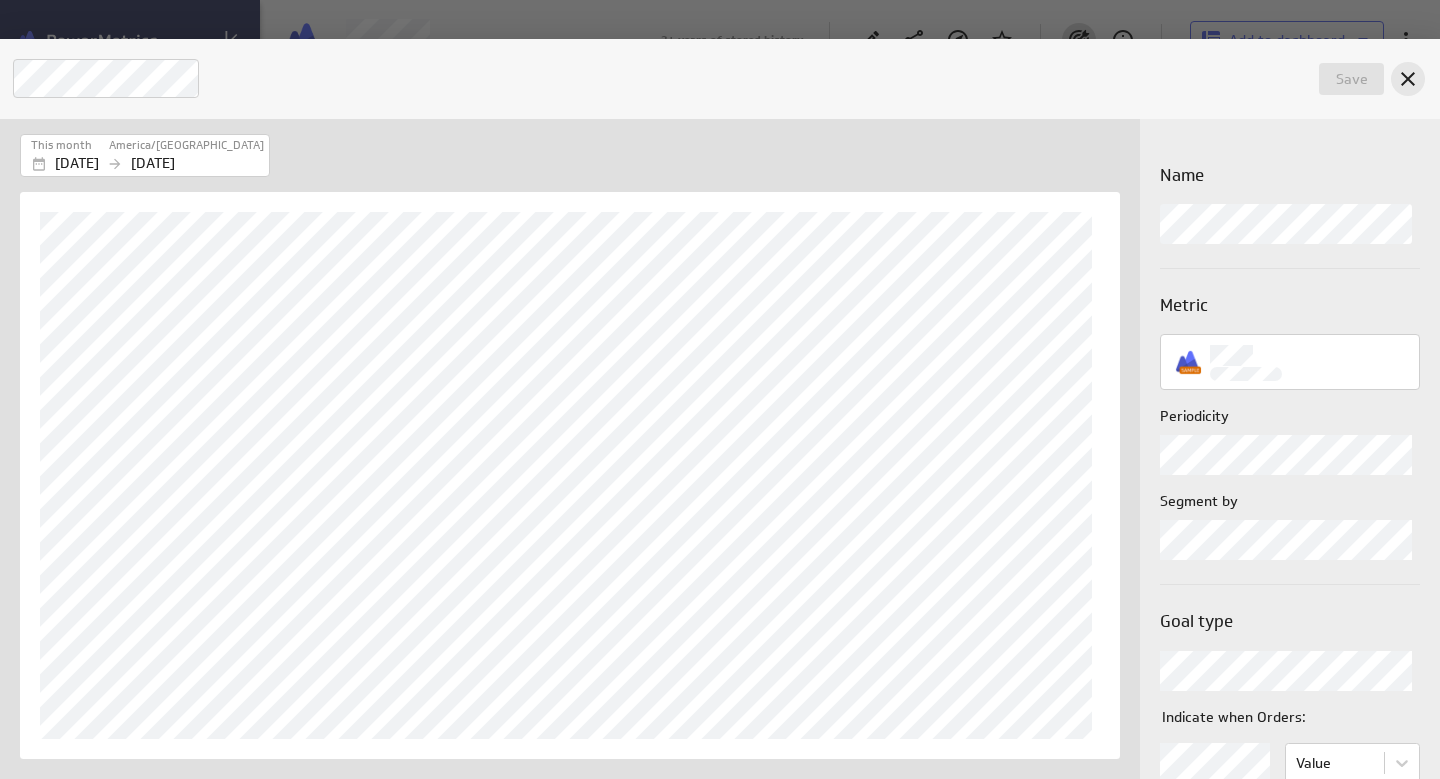 click 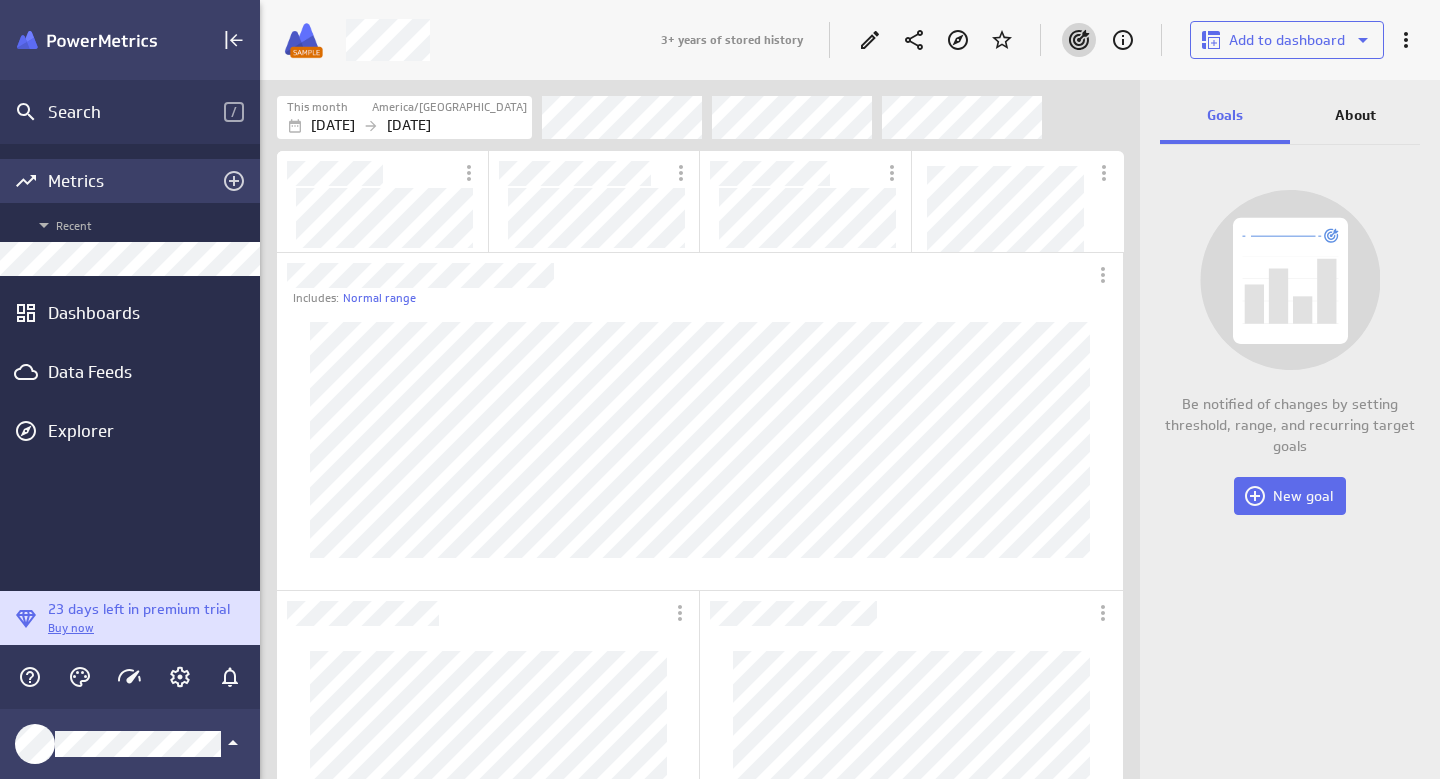 click on "Metrics" at bounding box center [130, 181] 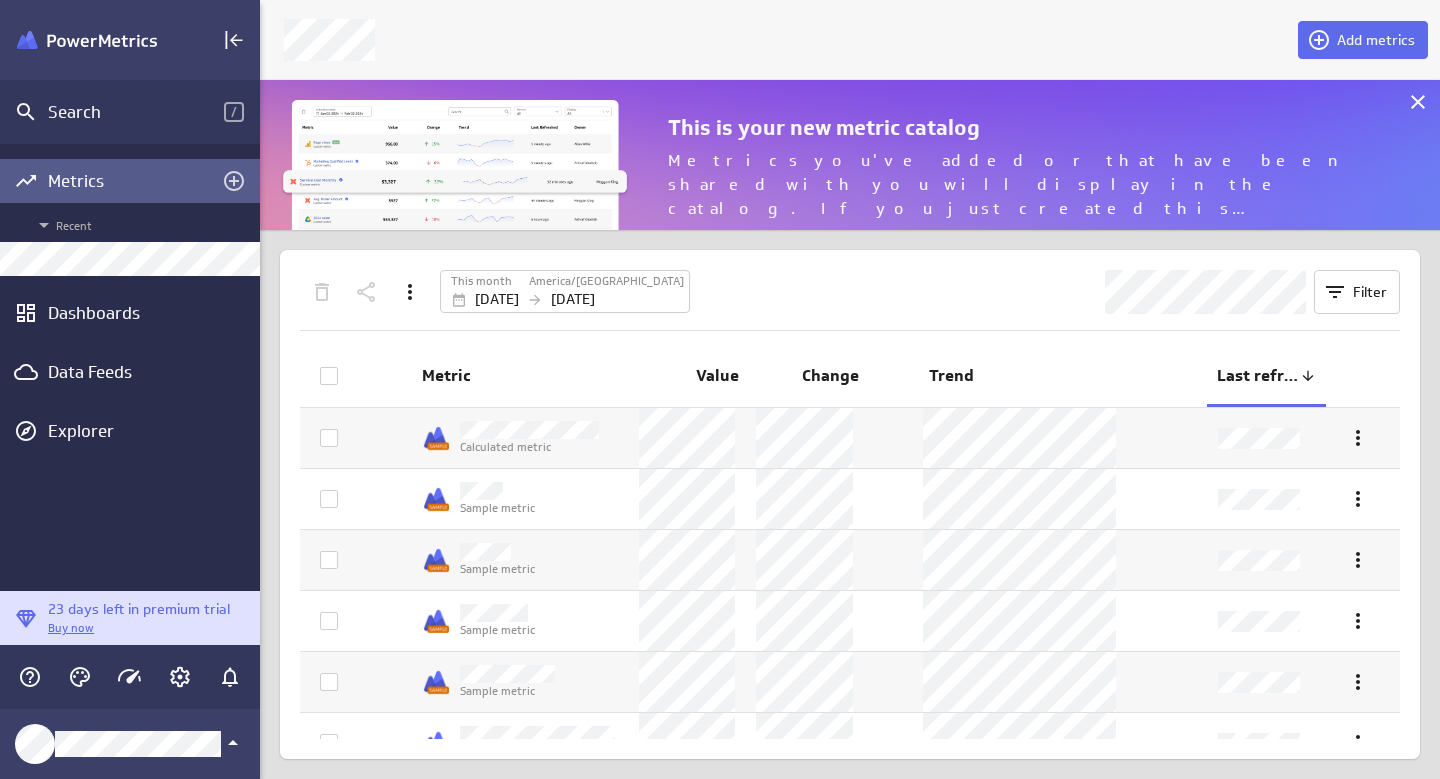 scroll, scrollTop: 10, scrollLeft: 10, axis: both 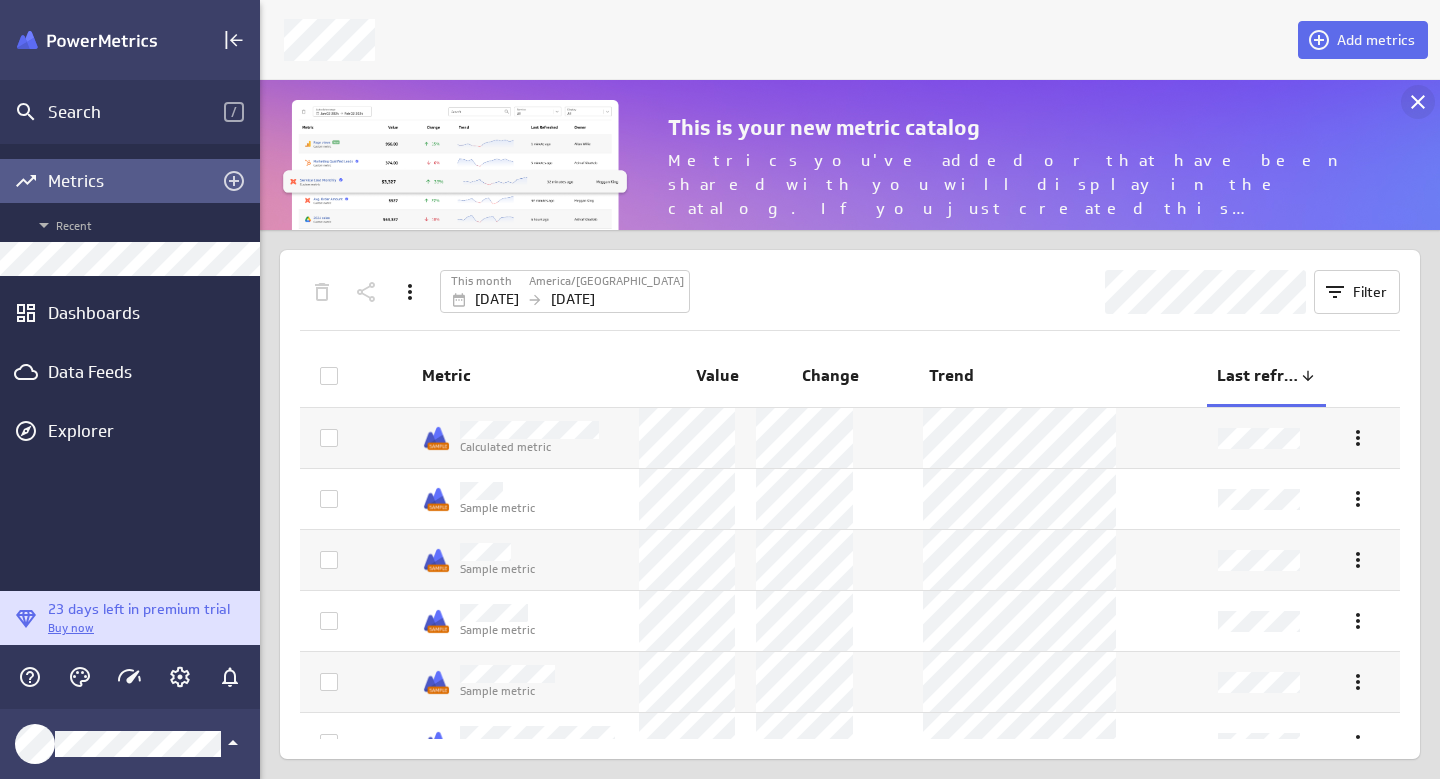 click 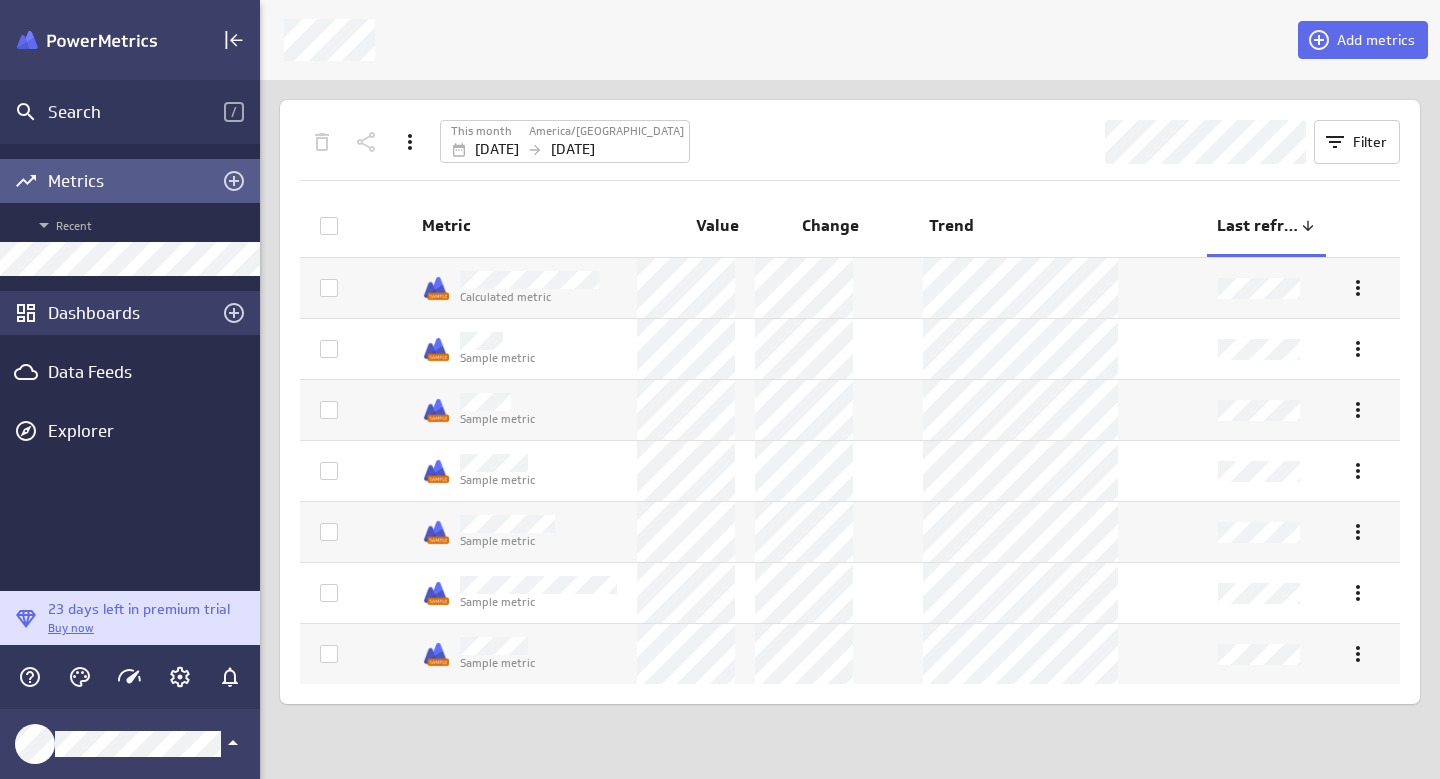 click on "Dashboards" at bounding box center [130, 313] 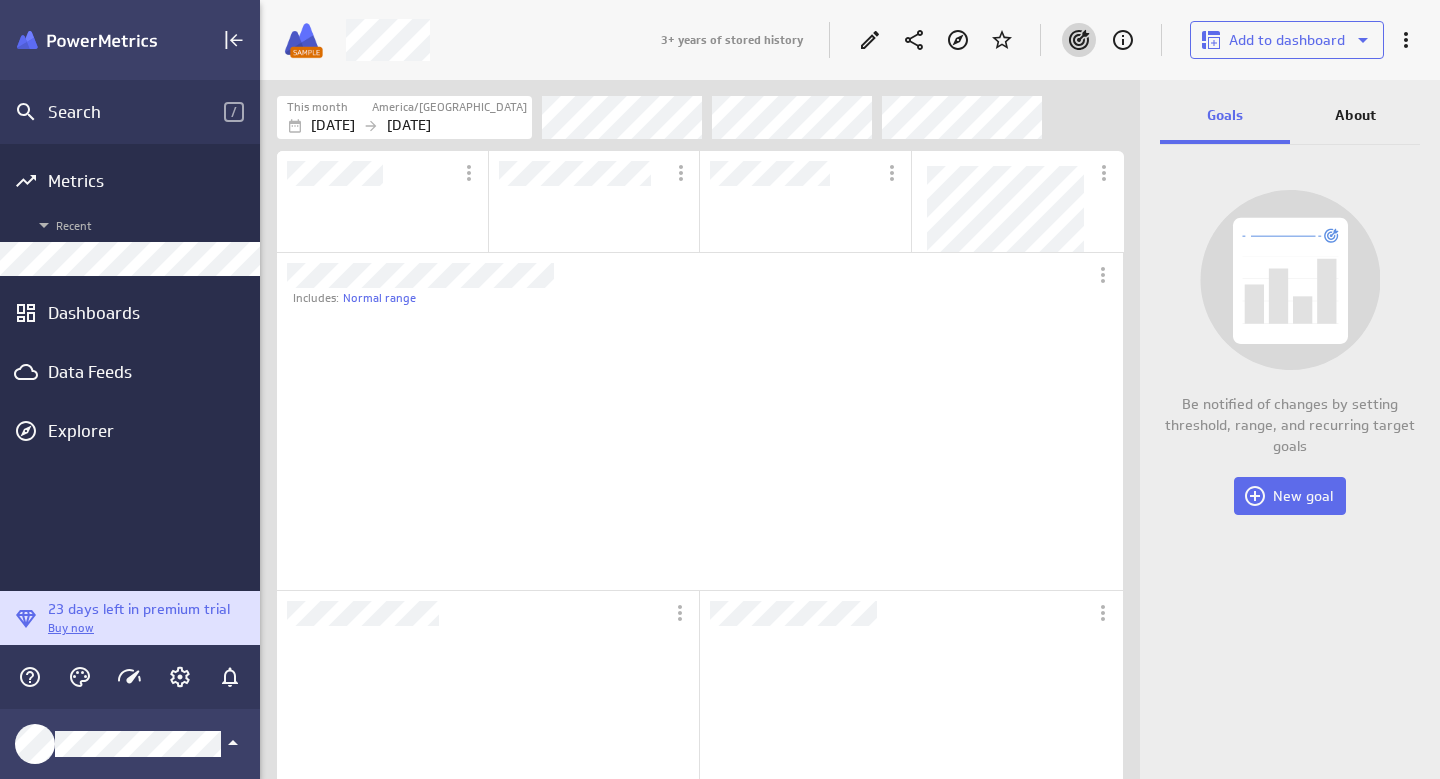 scroll, scrollTop: 10, scrollLeft: 10, axis: both 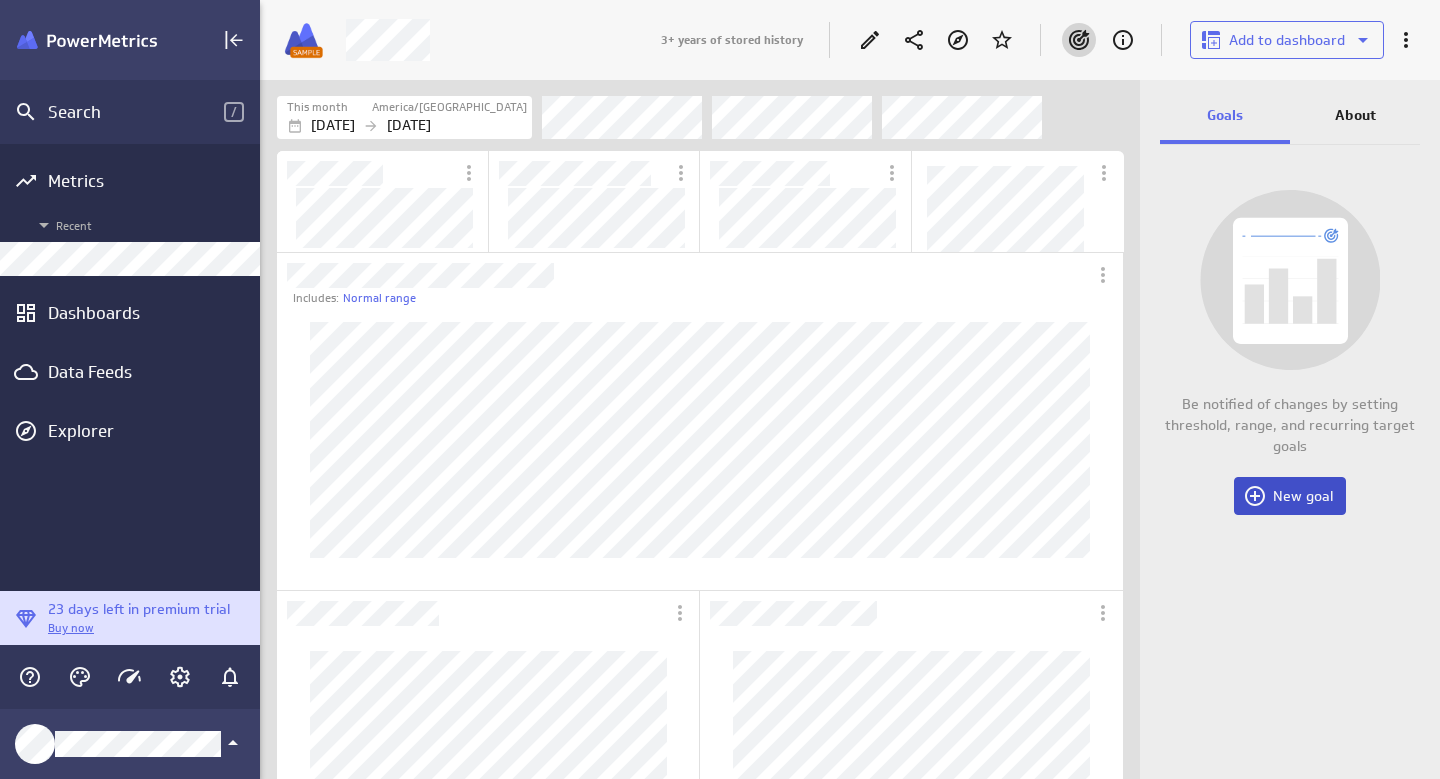 click on "New goal" at bounding box center [1290, 496] 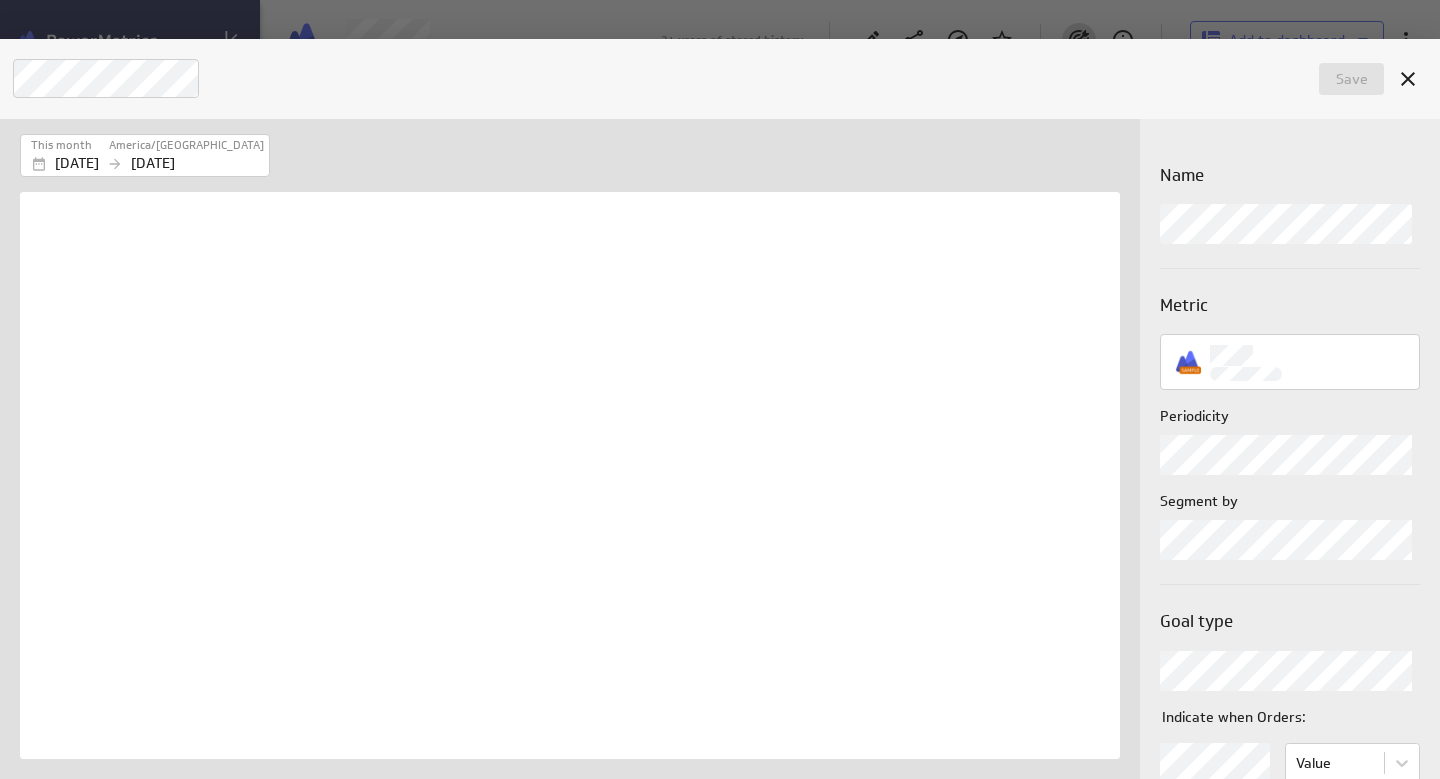 scroll, scrollTop: 10, scrollLeft: 10, axis: both 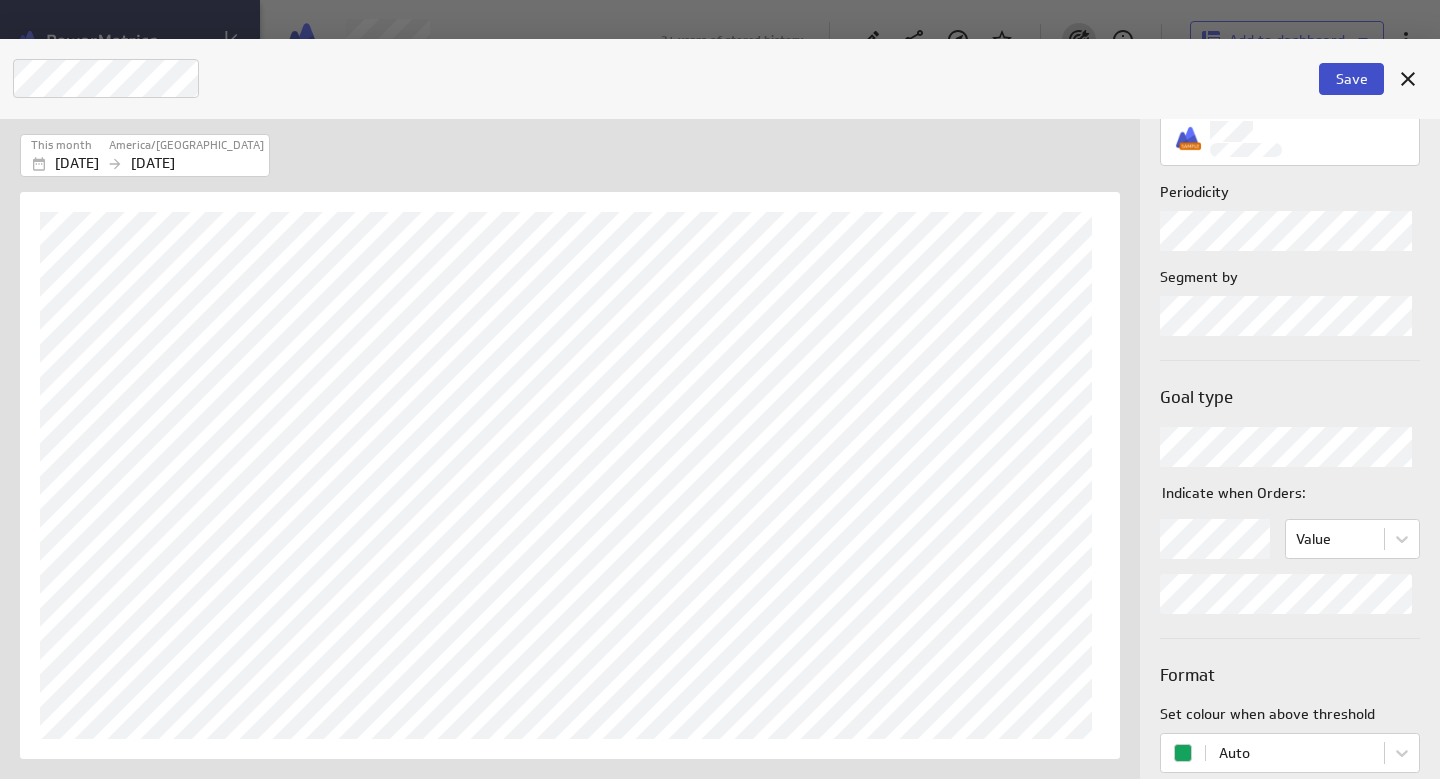 click on "Save" at bounding box center [1352, 79] 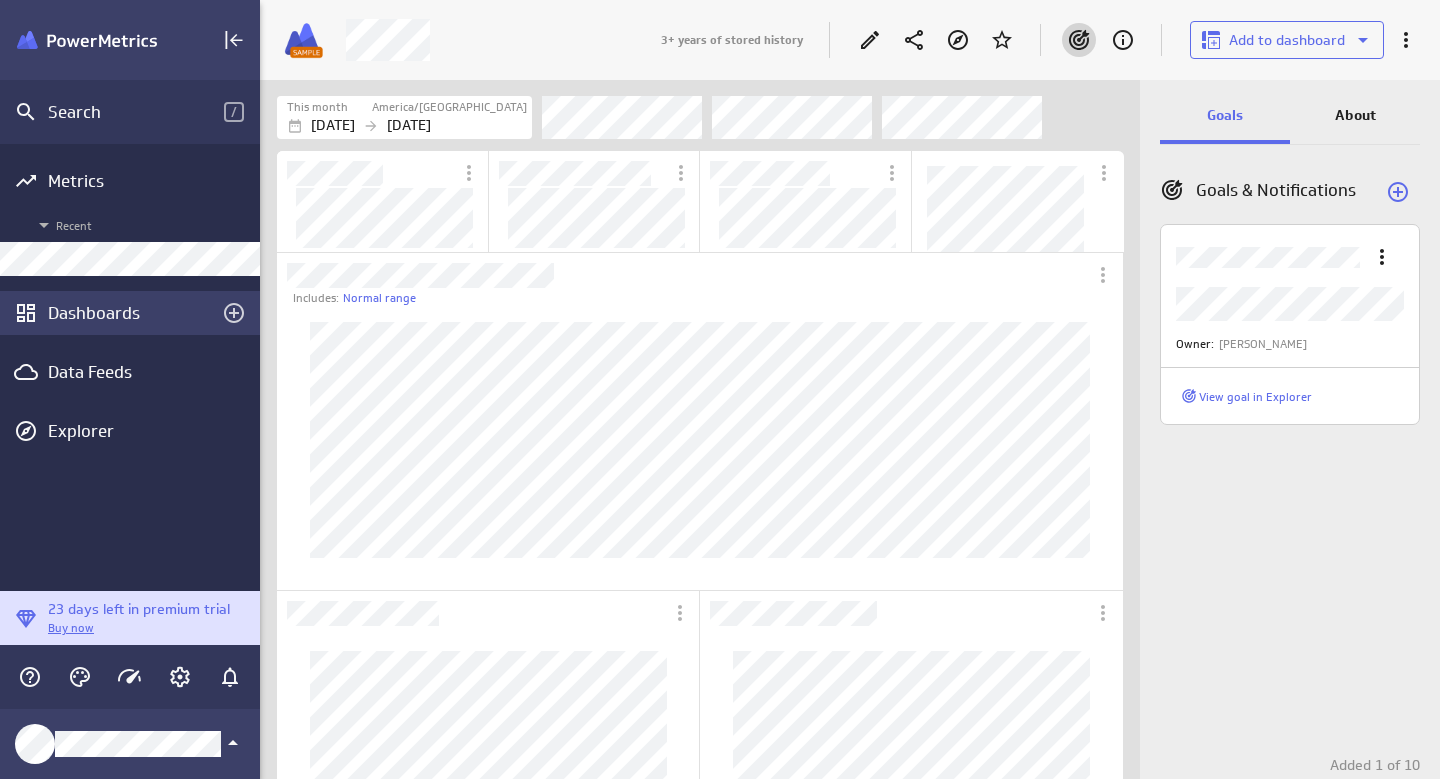 click on "Dashboards" at bounding box center [130, 313] 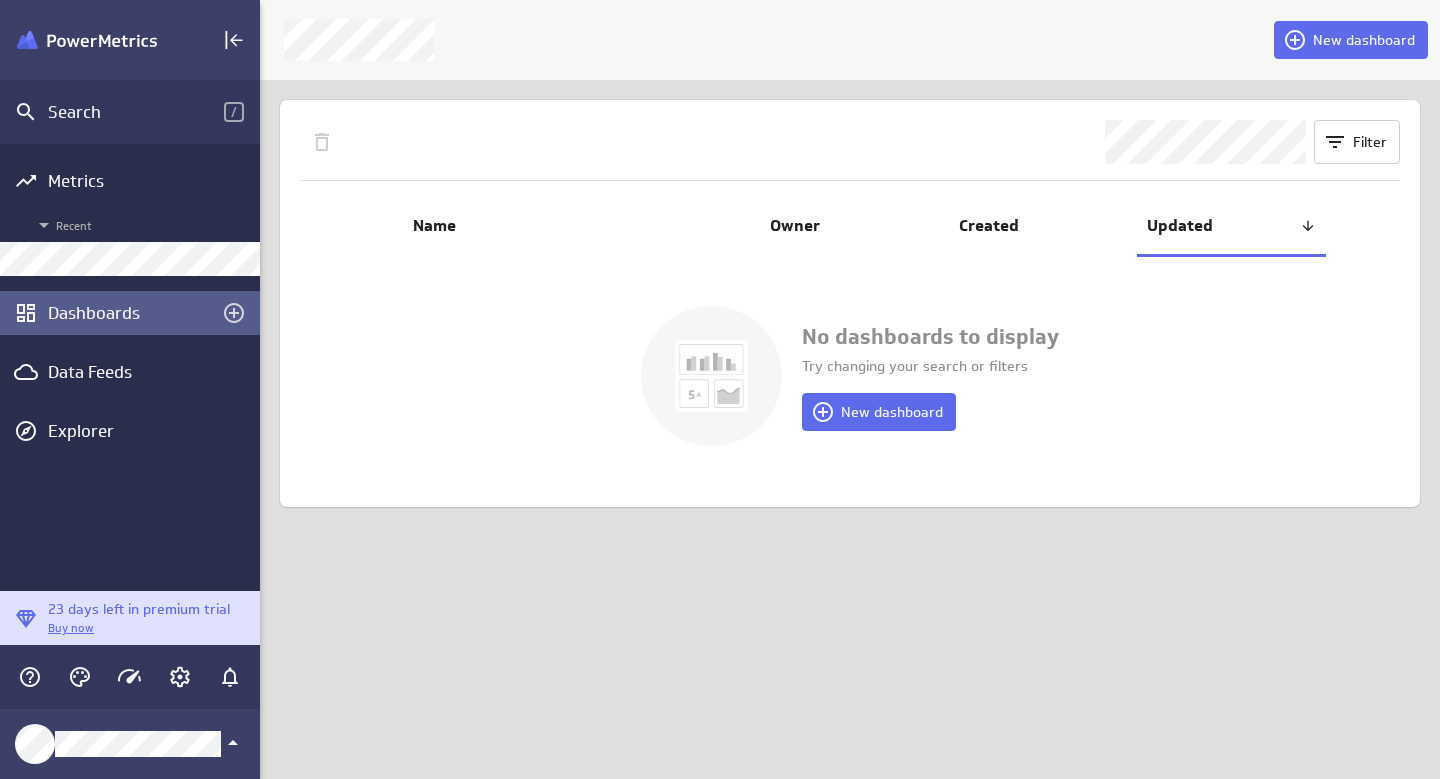 click on "No dashboards to display Try changing your search or filters New dashboard" at bounding box center (850, 372) 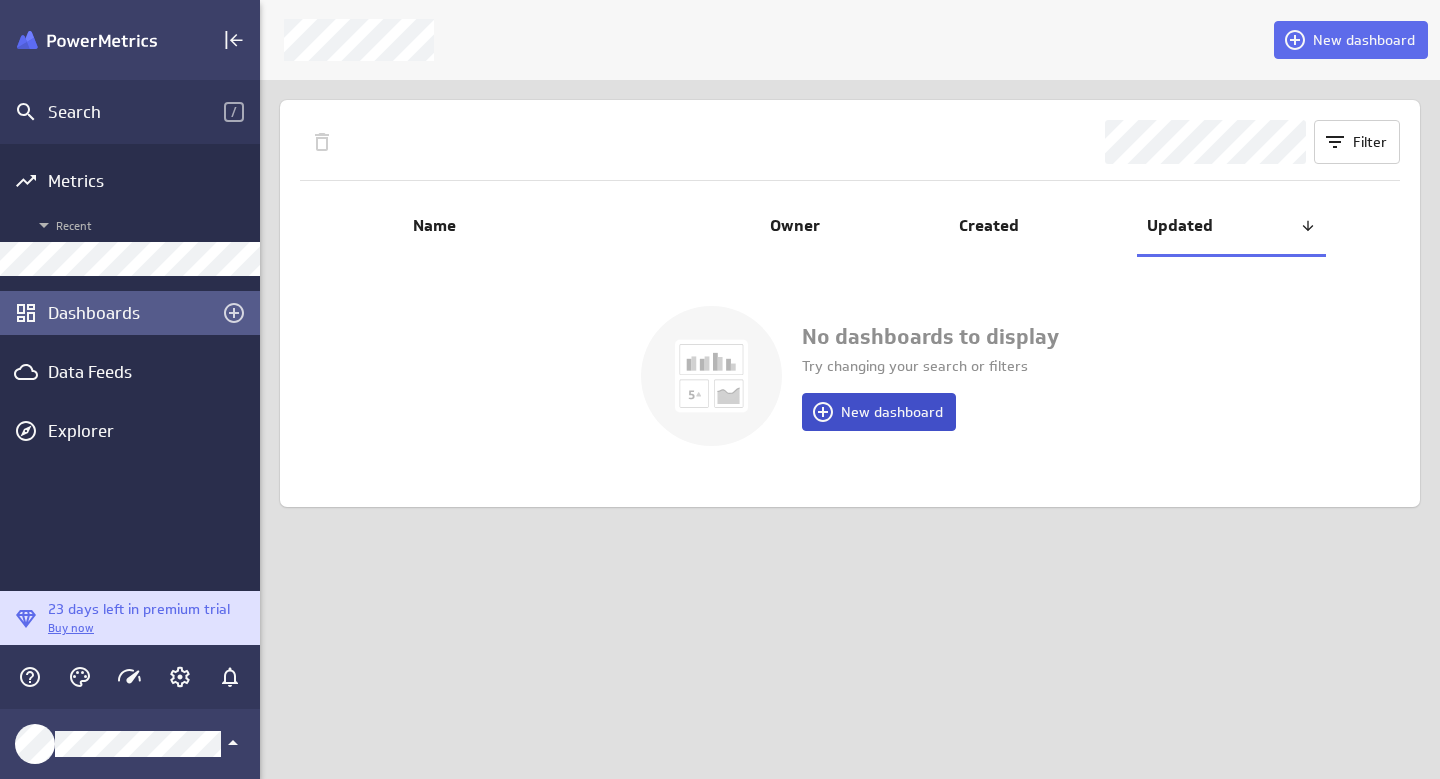 click on "New dashboard" at bounding box center [892, 412] 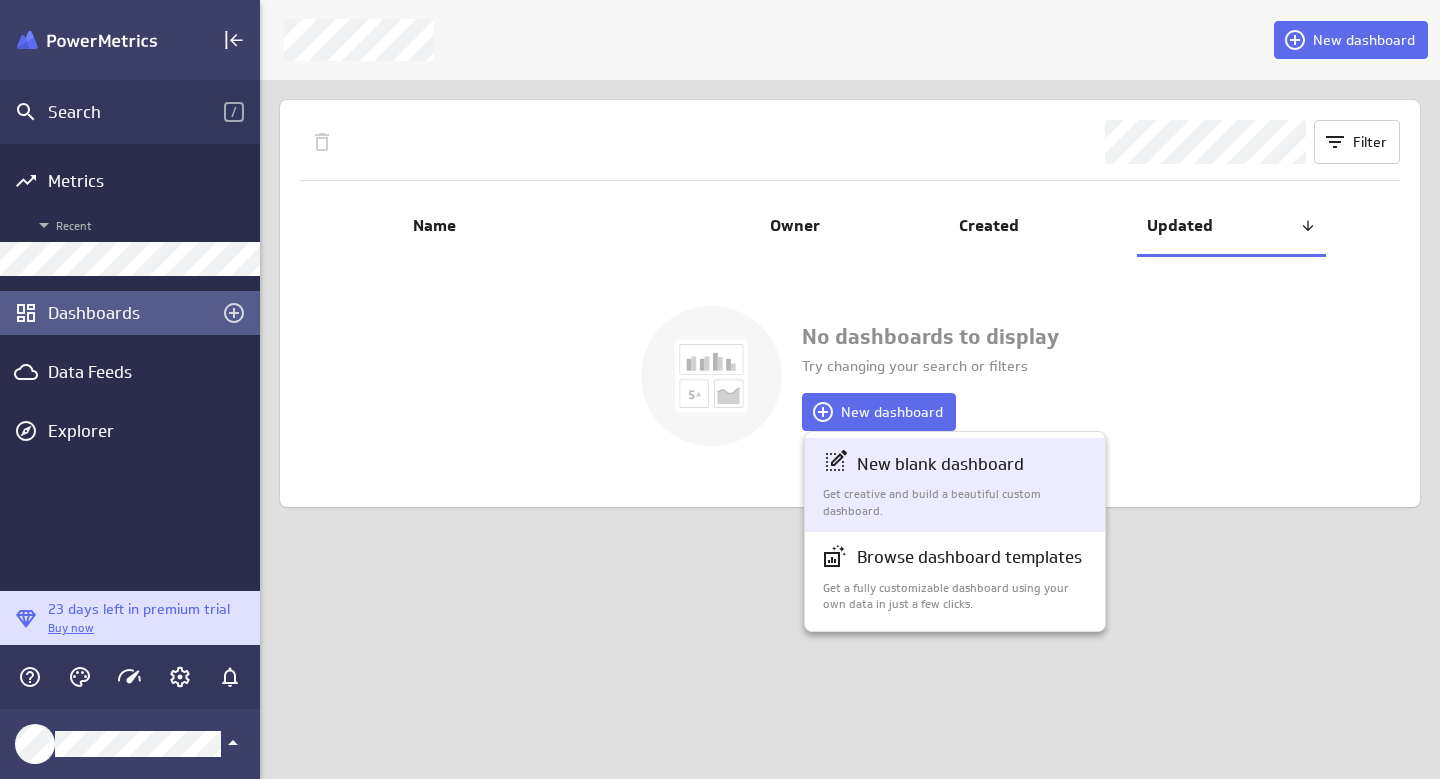 click at bounding box center [840, 464] 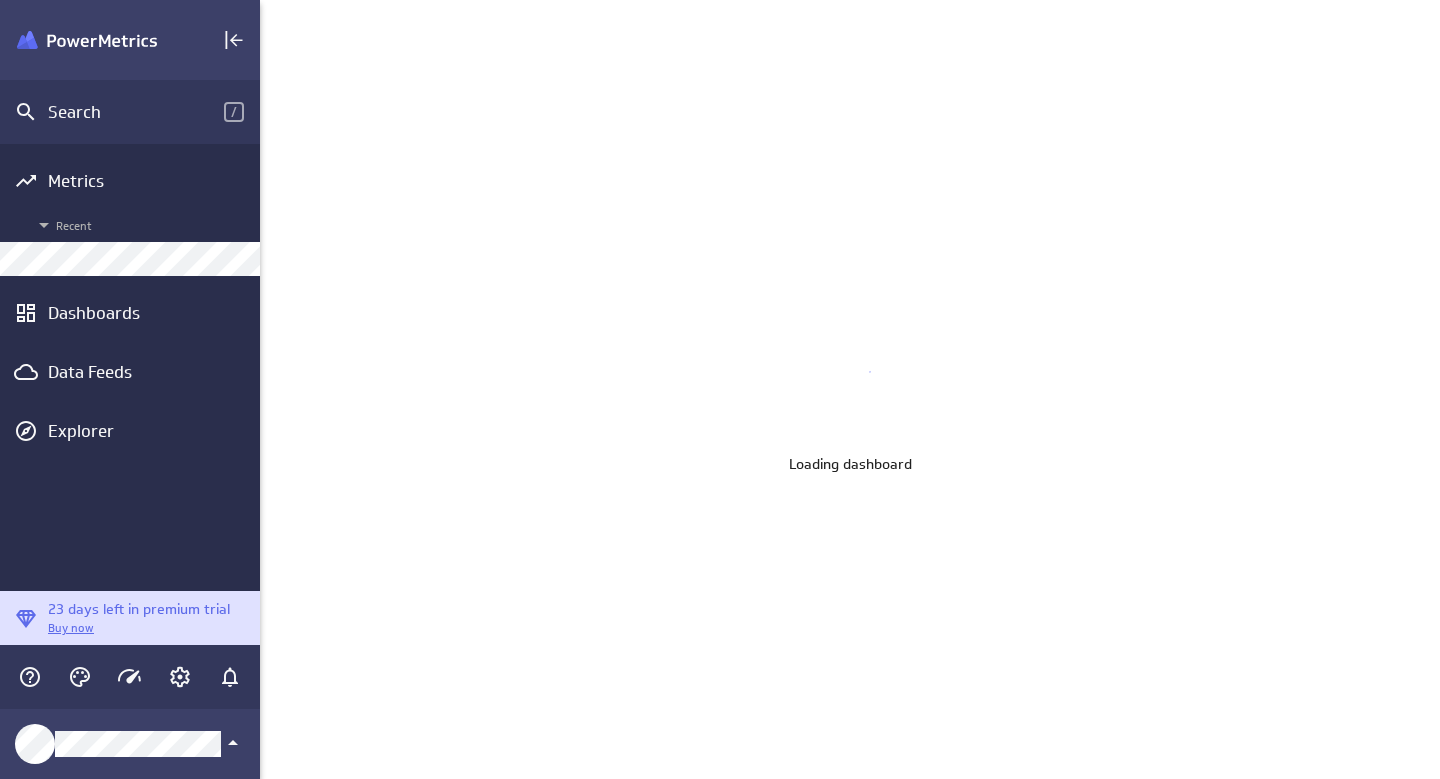 scroll, scrollTop: 10, scrollLeft: 10, axis: both 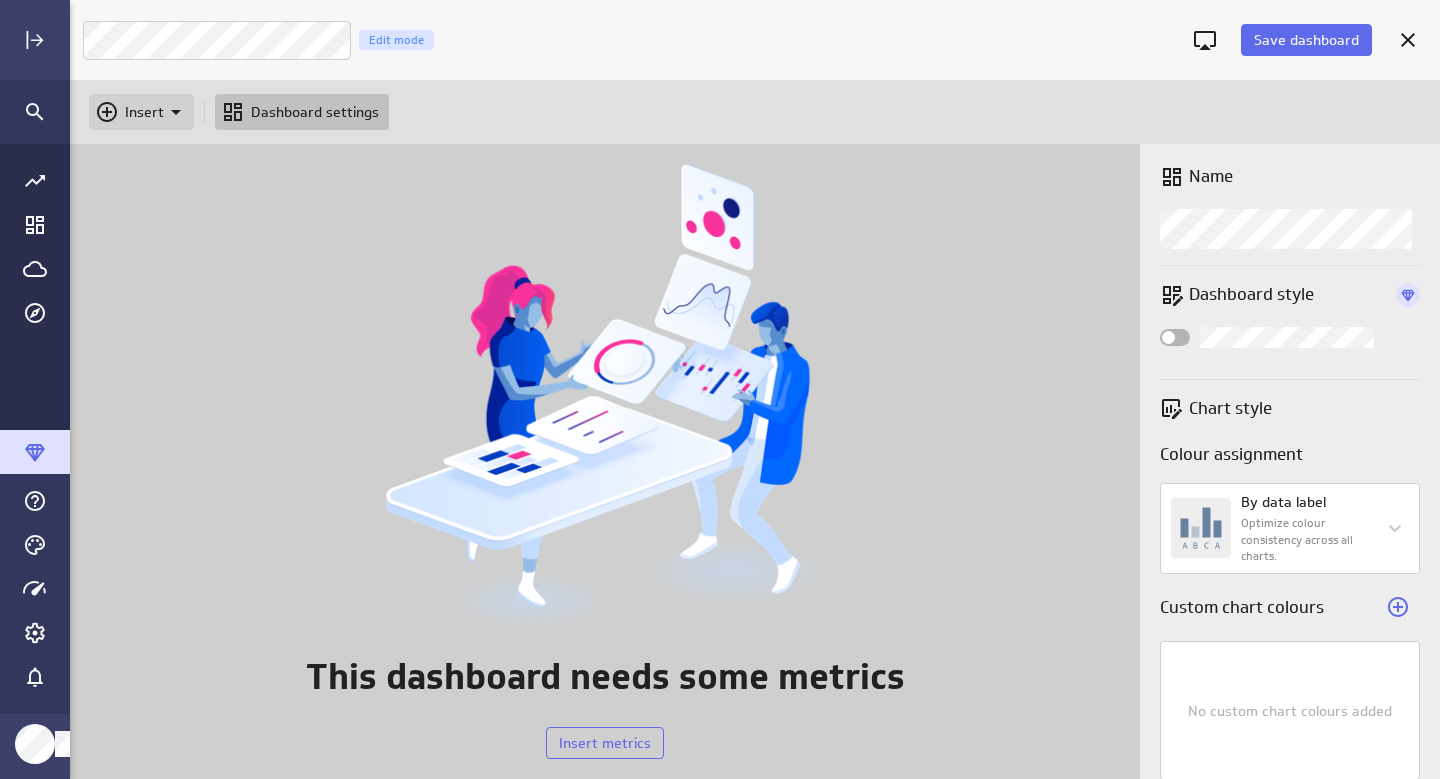 click on "Insert" at bounding box center [144, 112] 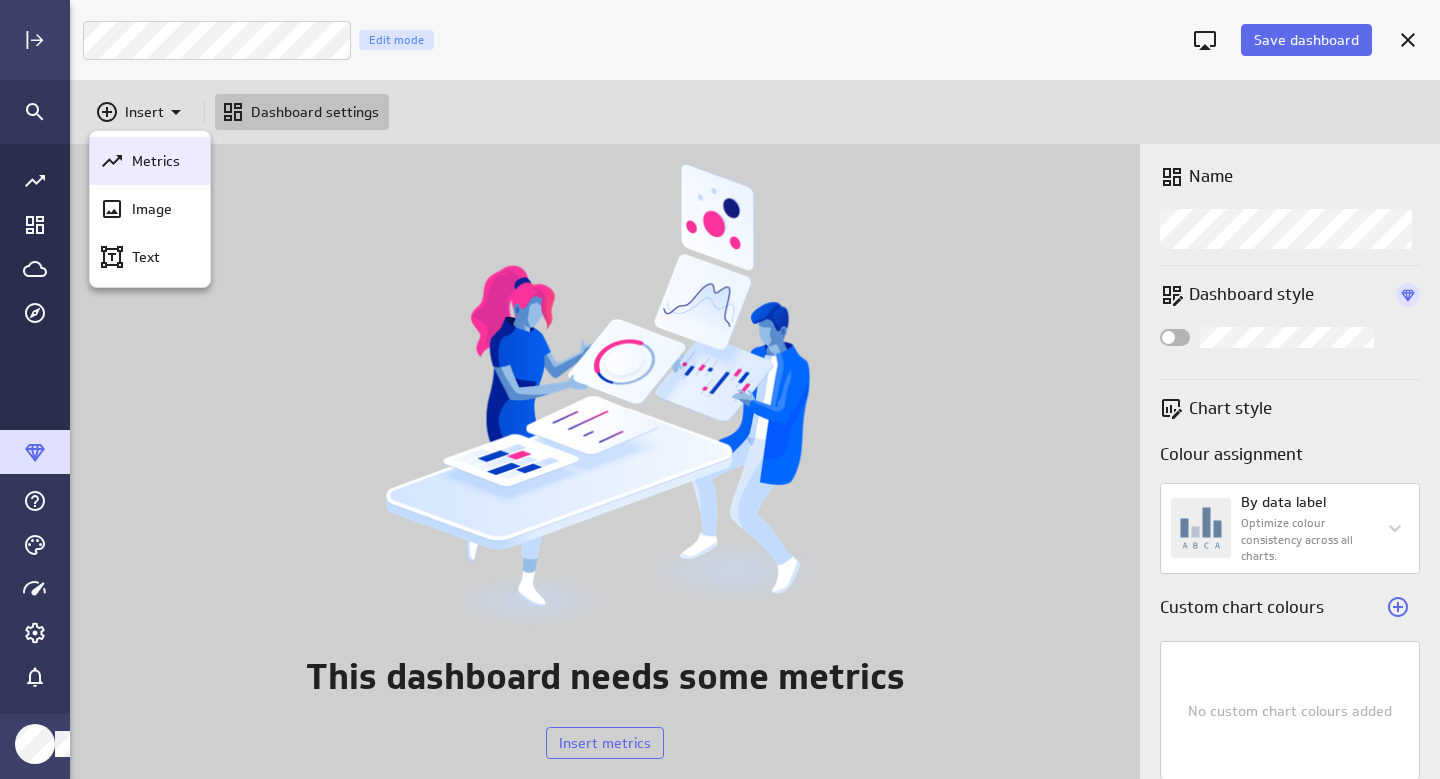 click on "Metrics" at bounding box center [159, 161] 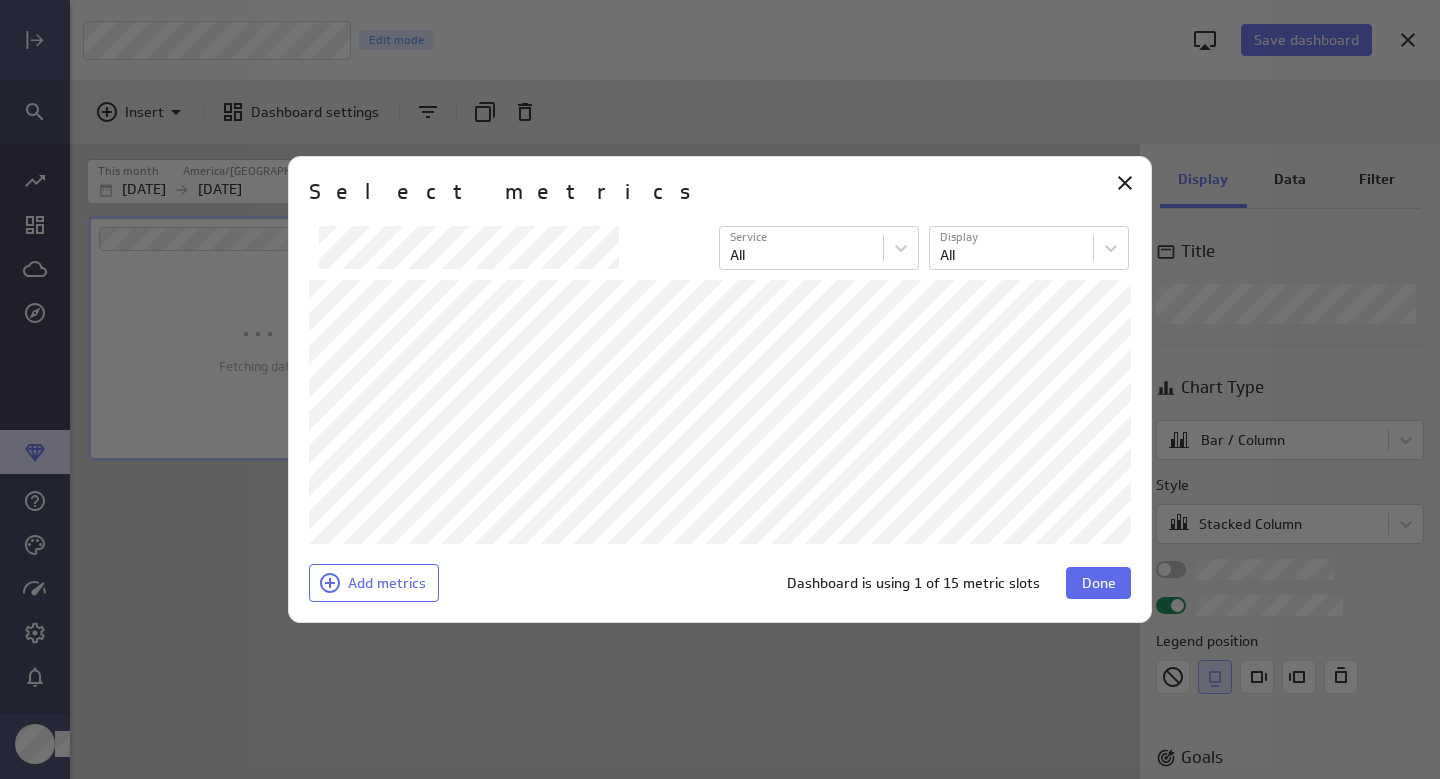 scroll, scrollTop: 10, scrollLeft: 10, axis: both 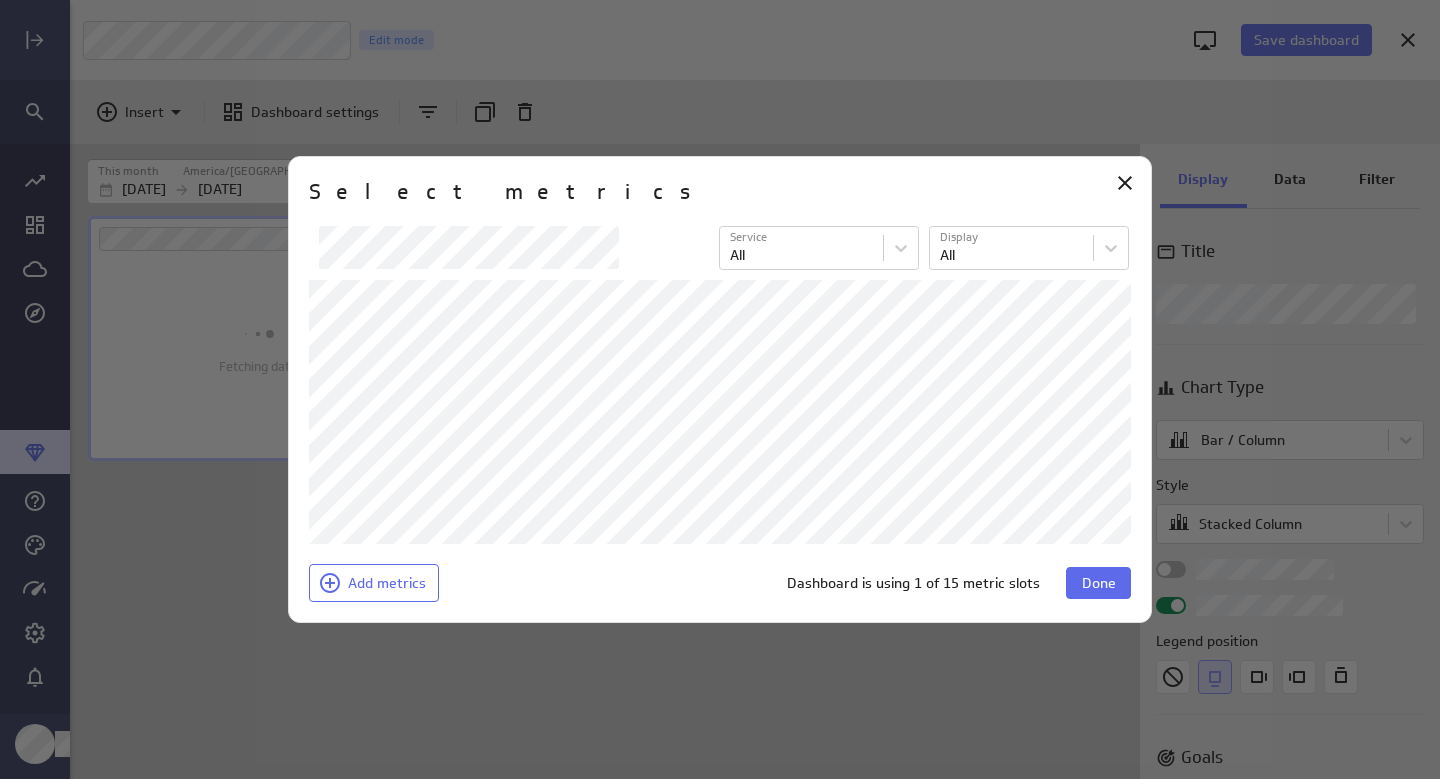 click on "Done" at bounding box center [1099, 583] 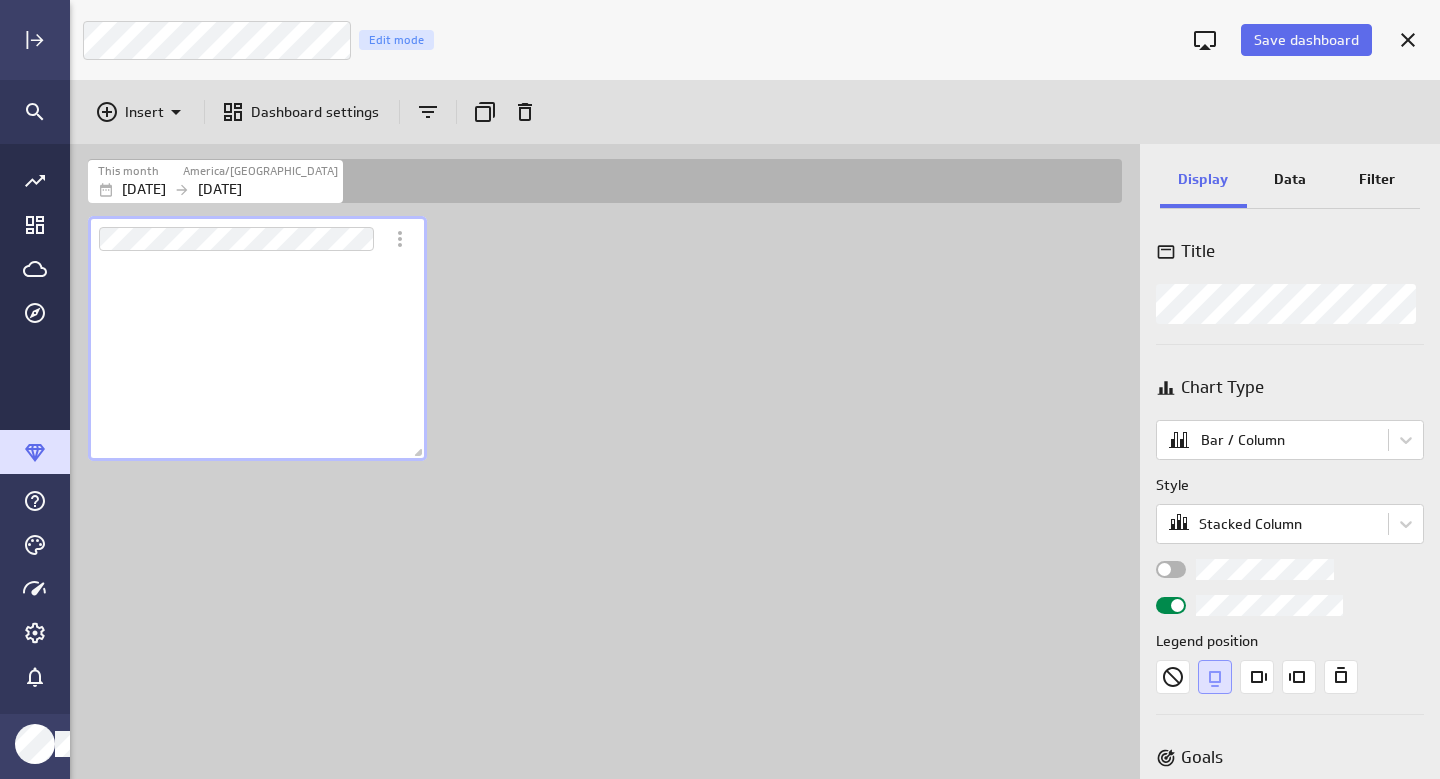 click on "Data" at bounding box center [1290, 181] 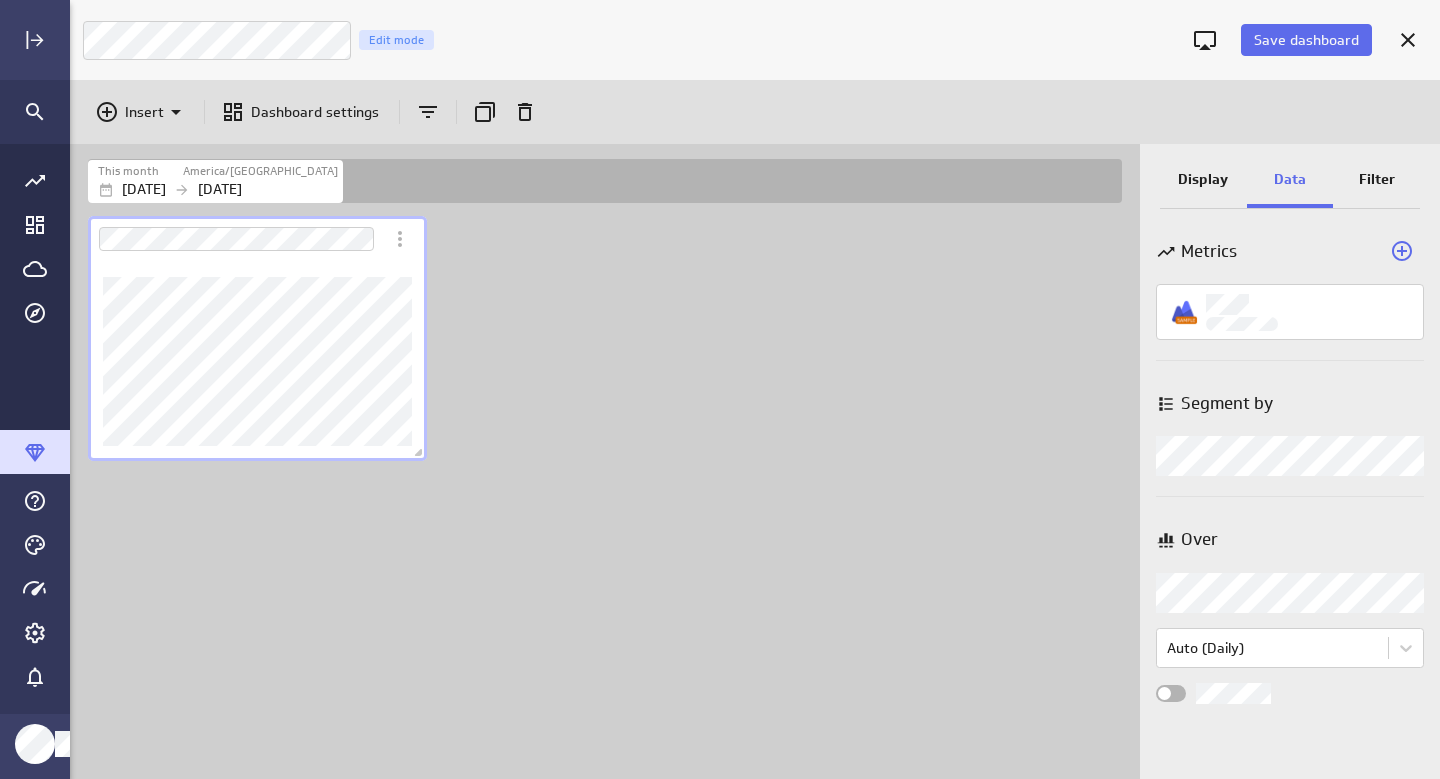 click on "Display" at bounding box center (1203, 179) 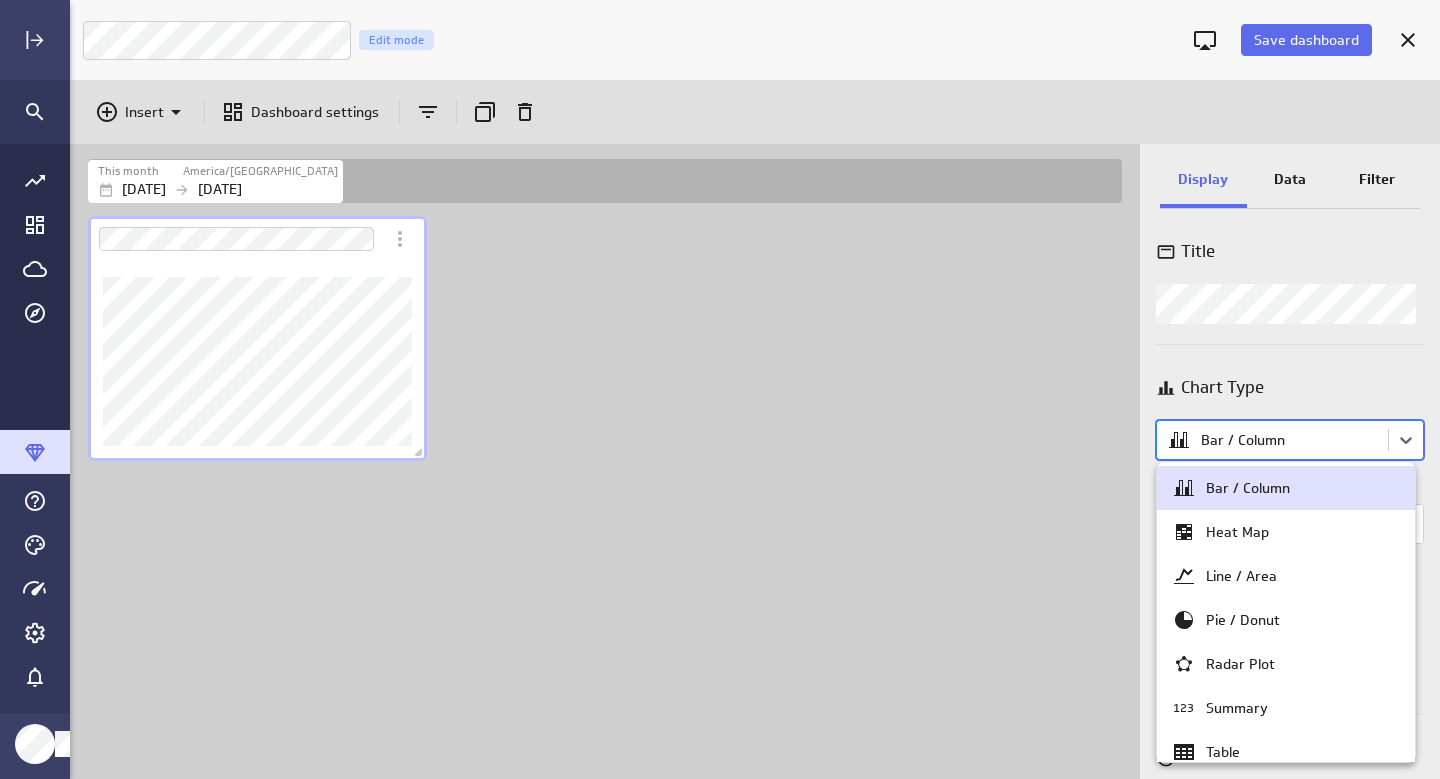 click on "Save dashboard Untitled Dashboard Edit mode Insert Dashboard settings This month America/[GEOGRAPHIC_DATA] [DATE] [DATE] Display Data Filter   Title     Chart Type   option [object Object] focused, 1 of 11. 11 results available. Use Up and Down to choose options, press Enter to select the currently focused option, press Escape to exit the menu, press Tab to select the option and exit the menu. Bar / Column Style Stacked Column Legend position   Goals   Untitled Goal   Goal options     Comparison   Comparison None   Analyses   No analysis Show current values only   Vertical axis   Axis label None Range Include zero (default)   Sort   Sort x-axis Default Using original data order Sort legend items Default Using original data order (no message) PowerMetrics Assistant Hey [PERSON_NAME]. I’m your PowerMetrics Assistant. If I can’t answer your question, try searching in our  Help Center  (that’s what I do!) You can also contact the  Support Team . How can I help you [DATE]?" at bounding box center (720, 389) 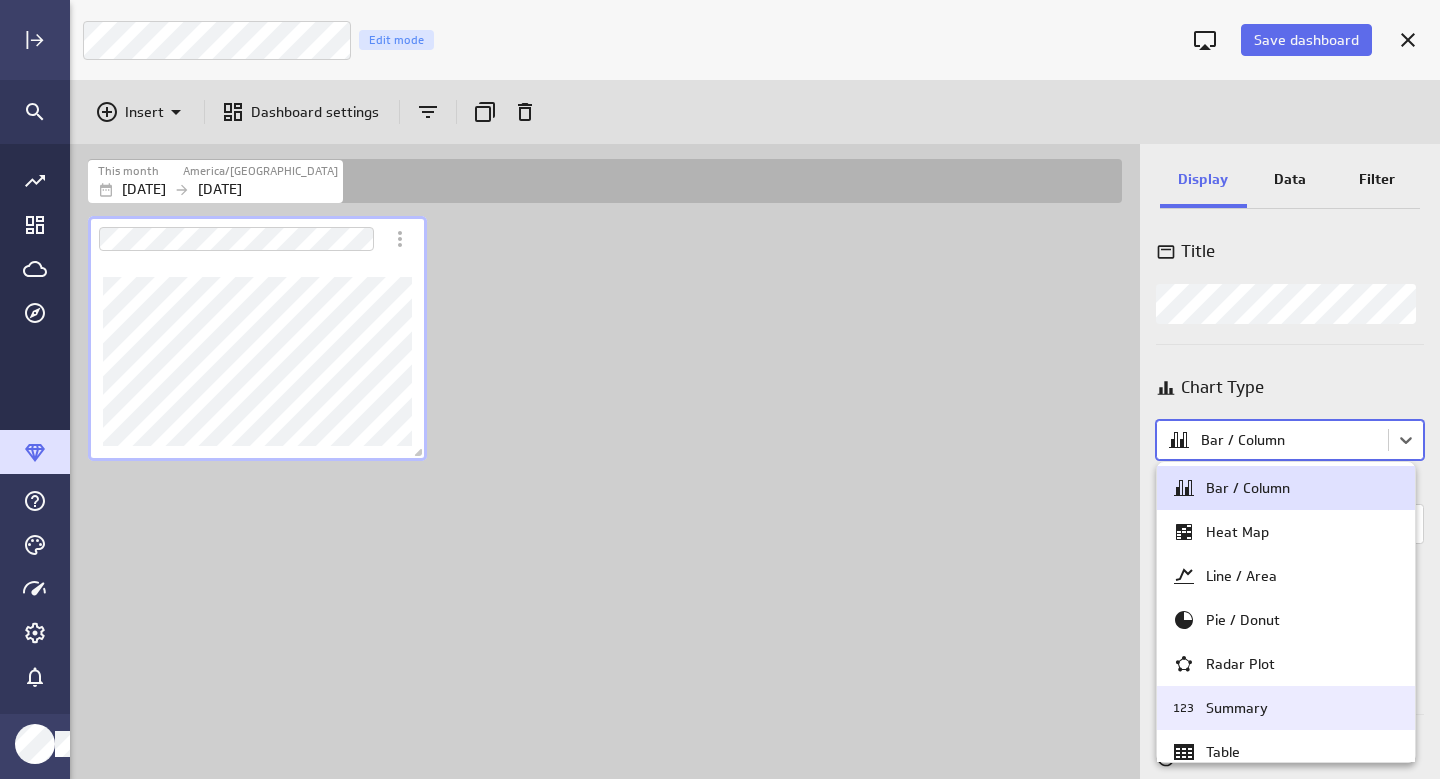 click on "Summary" at bounding box center [1237, 708] 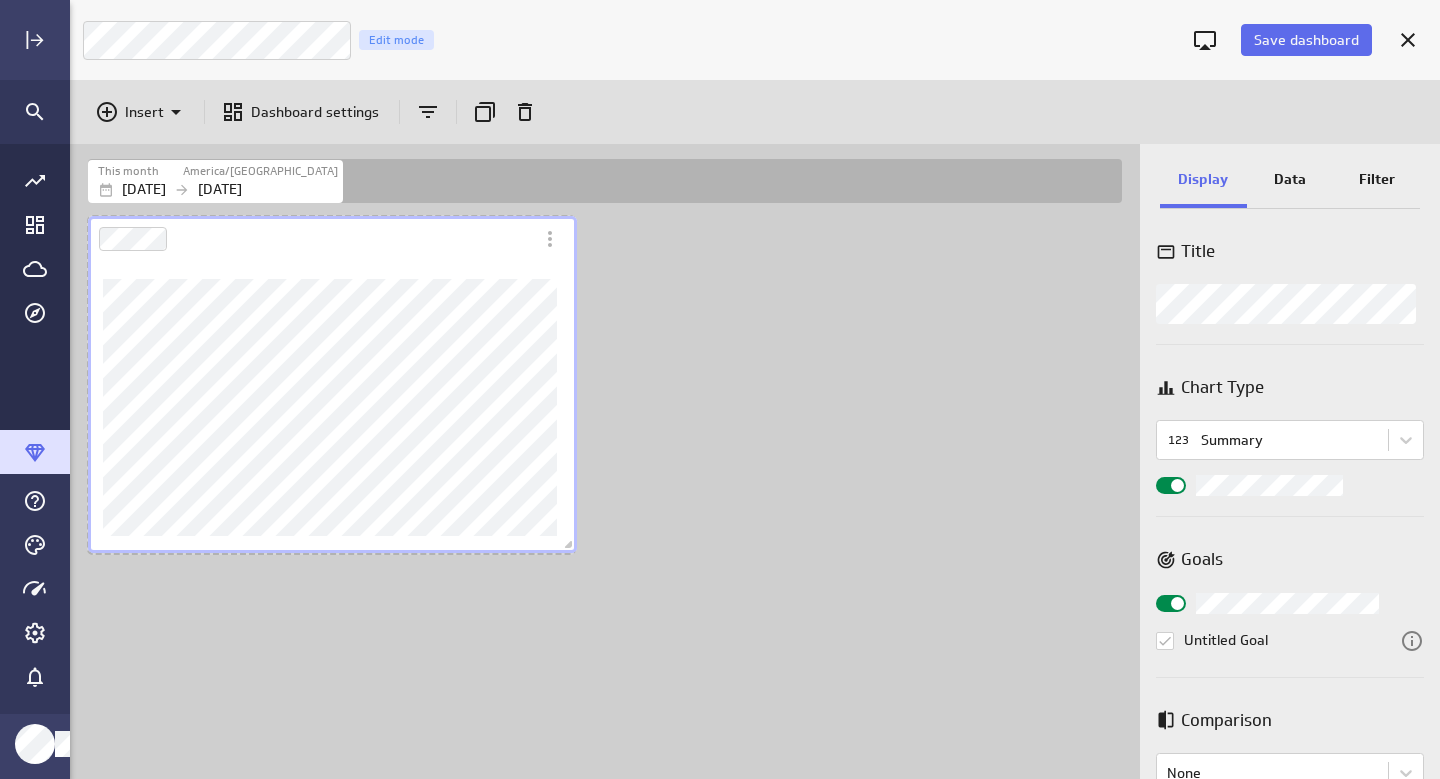 drag, startPoint x: 412, startPoint y: 450, endPoint x: 564, endPoint y: 543, distance: 178.19371 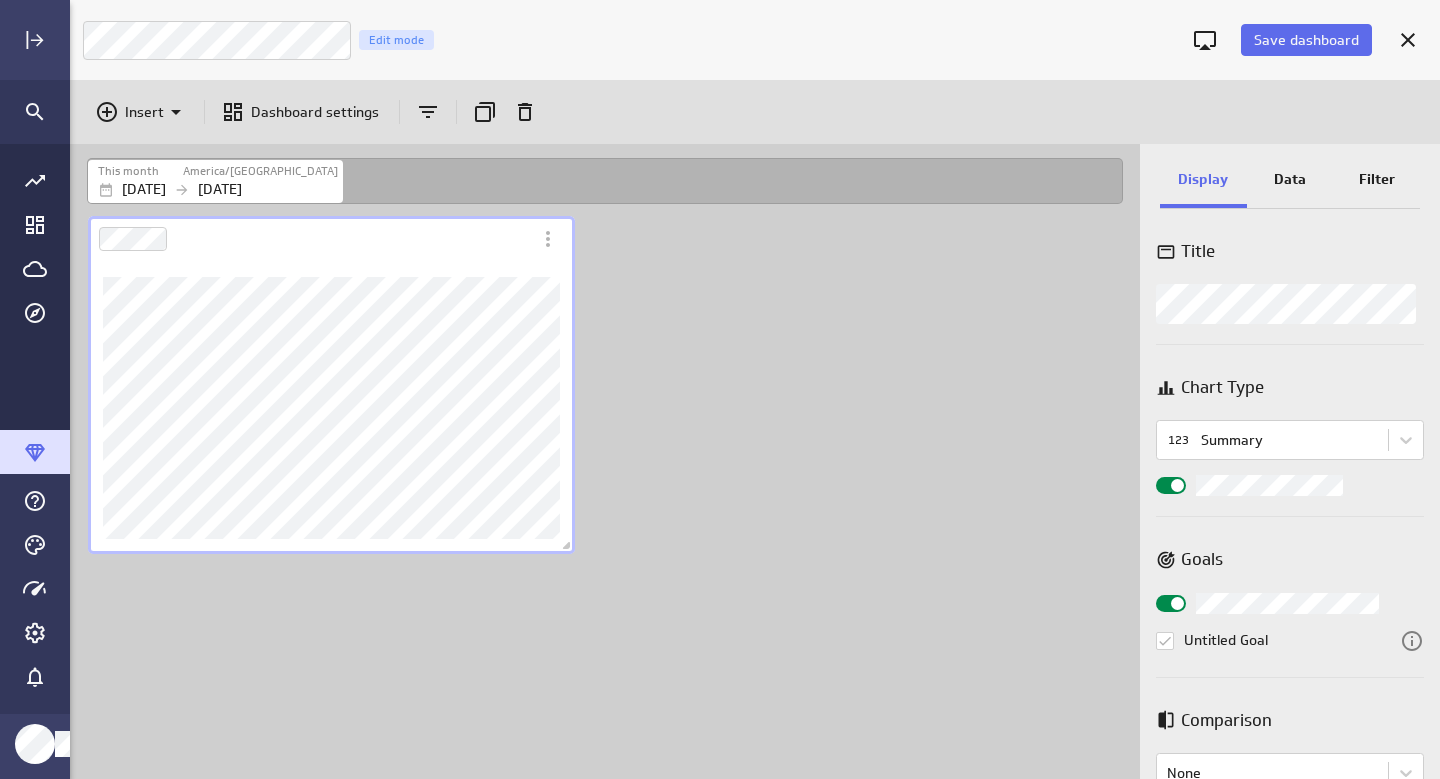 click on "[DATE]" at bounding box center (144, 189) 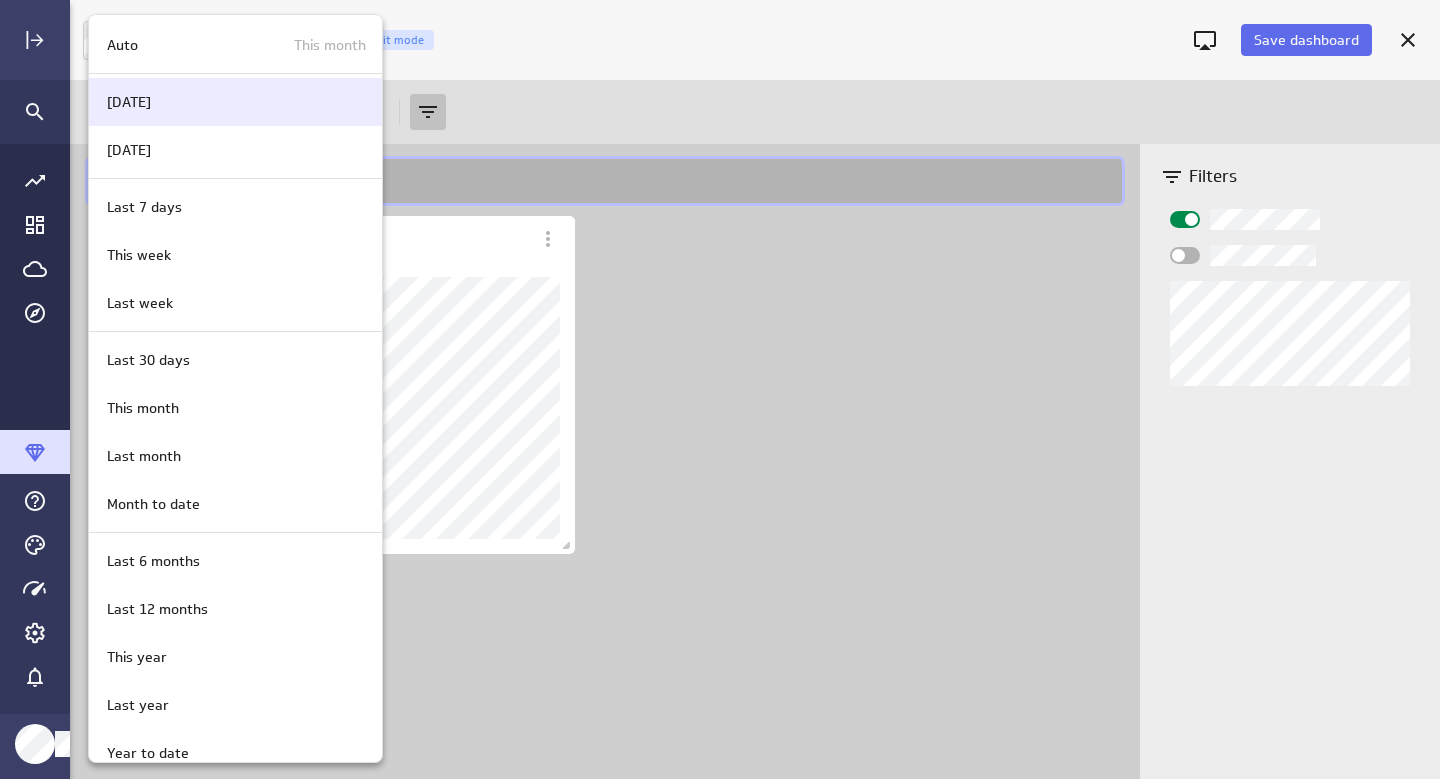 click on "[DATE]" at bounding box center [232, 102] 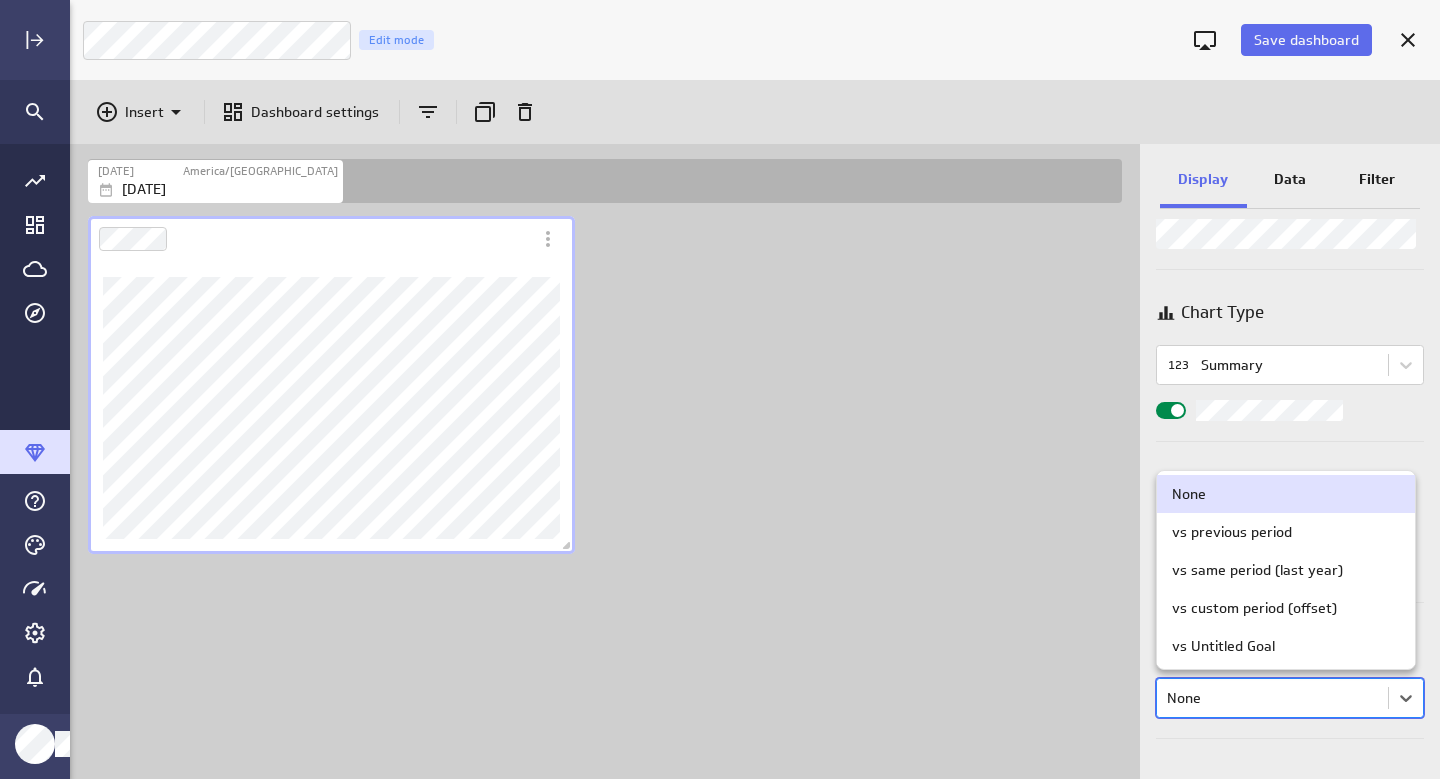 click on "Save dashboard Untitled Dashboard Edit mode Insert Dashboard settings [DATE] America/[GEOGRAPHIC_DATA] [DATE] Display Data Filter   Title     Chart Type   123 Summary   Goals   Untitled Goal   Comparison   Comparison option None focused, 1 of 5. 5 results available. Use Up and Down to choose options, press Enter to select the currently focused option, press Escape to exit the menu, press Tab to select the option and exit the menu. None (no message) PowerMetrics Assistant Hey [PERSON_NAME]. I’m your PowerMetrics Assistant. If I can’t answer your question, try searching in our  Help Center  (that’s what I do!) You can also contact the  Support Team . How can I help you [DATE]?
None vs previous period vs same period (last year) vs custom period (offset) vs Untitled Goal" at bounding box center [720, 389] 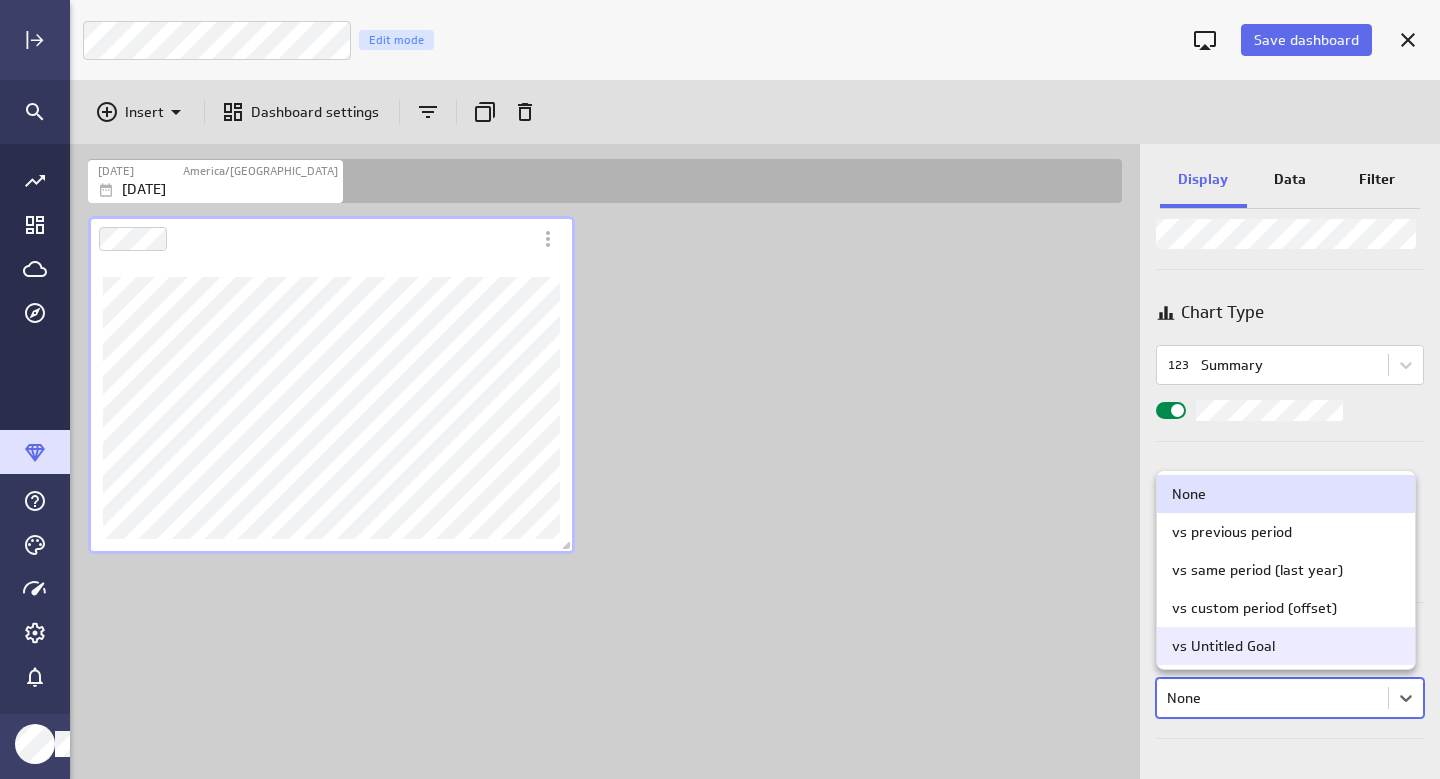 click on "vs Untitled Goal" at bounding box center (1286, 646) 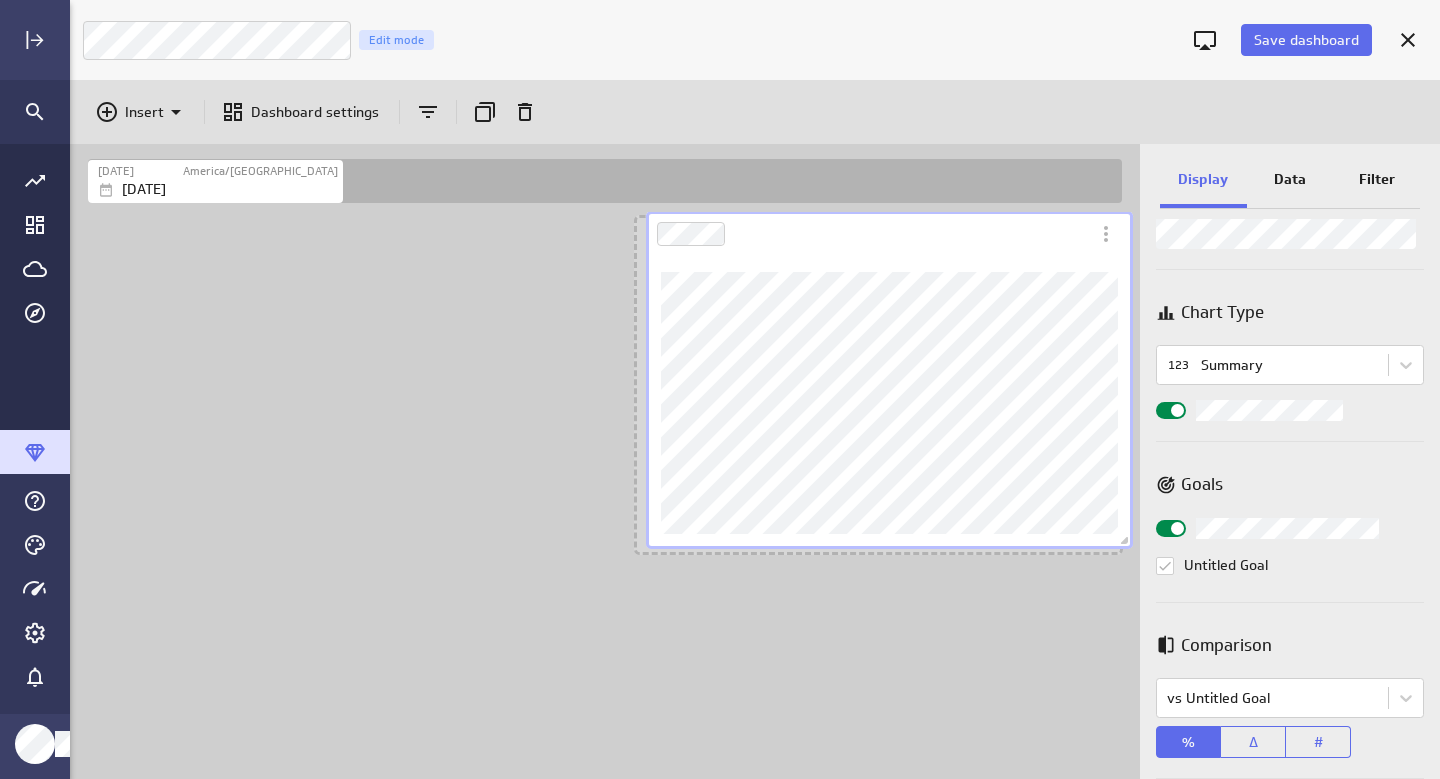 drag, startPoint x: 358, startPoint y: 224, endPoint x: 916, endPoint y: 219, distance: 558.0224 